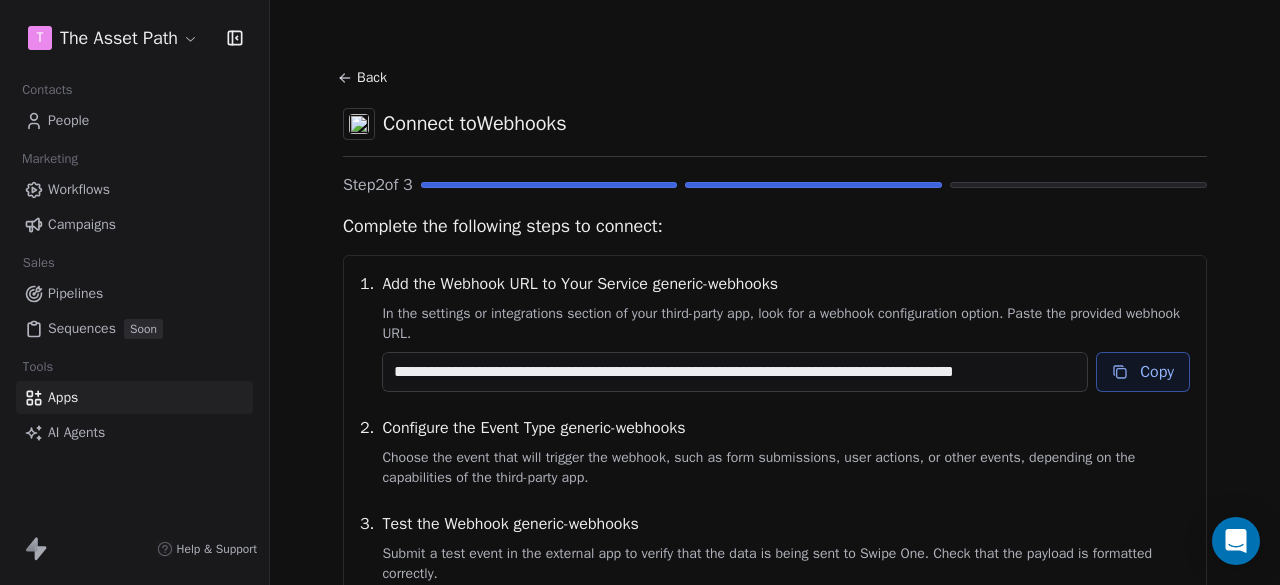 scroll, scrollTop: 0, scrollLeft: 0, axis: both 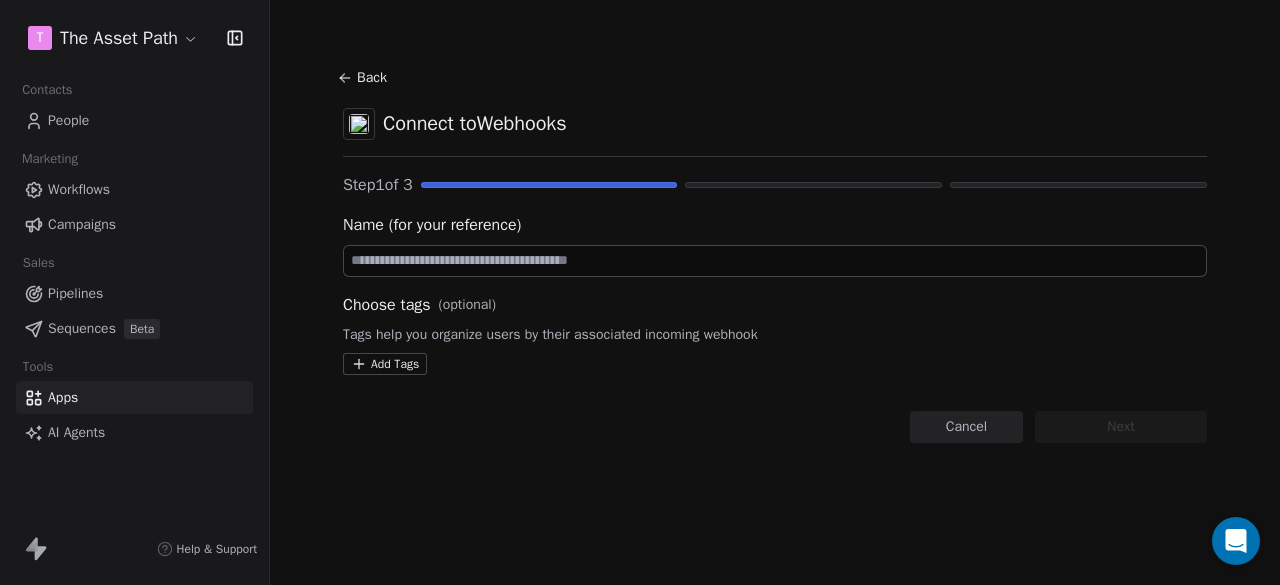 click on "T The Asset Path Contacts People Marketing Workflows Campaigns Sales Pipelines Sequences Beta Tools Apps AI Agents Help & Support  Back Connect to  Webhooks Step  1  of 3 Name (for your reference) Choose tags (optional) Tags help you organize users by their associated incoming webhook  Add Tags Cancel Next" at bounding box center [640, 292] 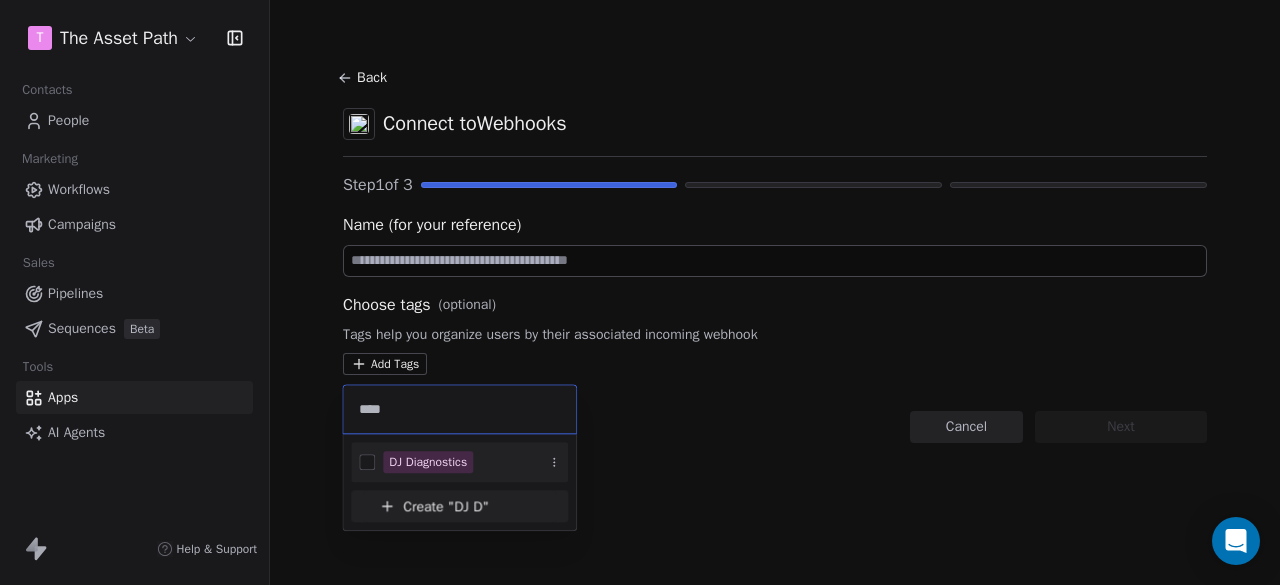 type on "****" 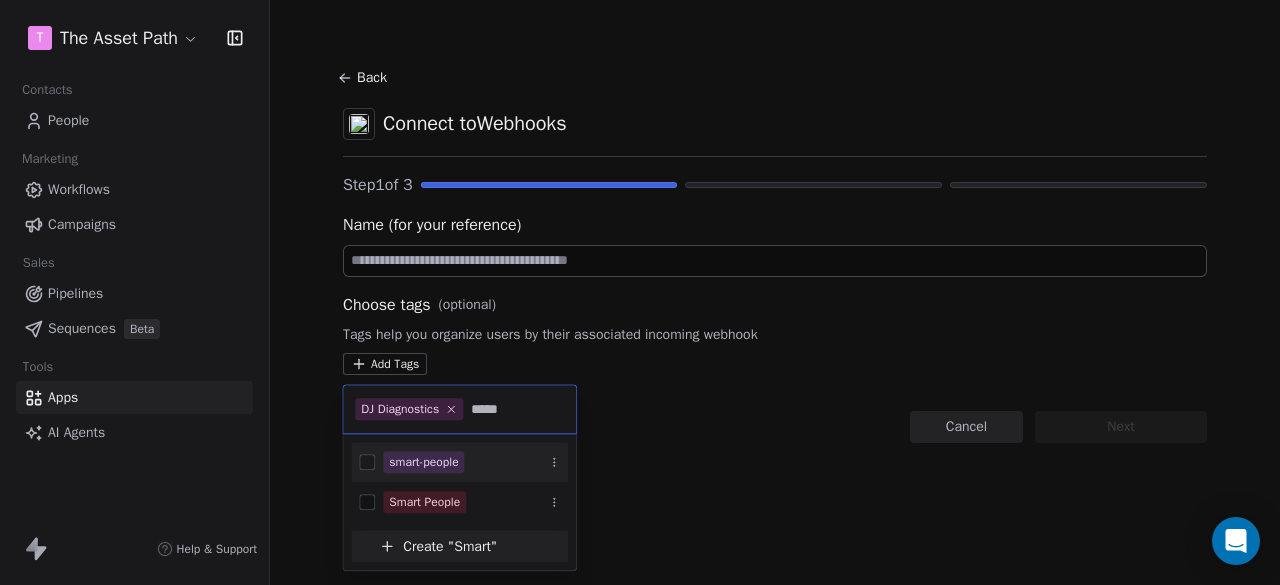 type on "*****" 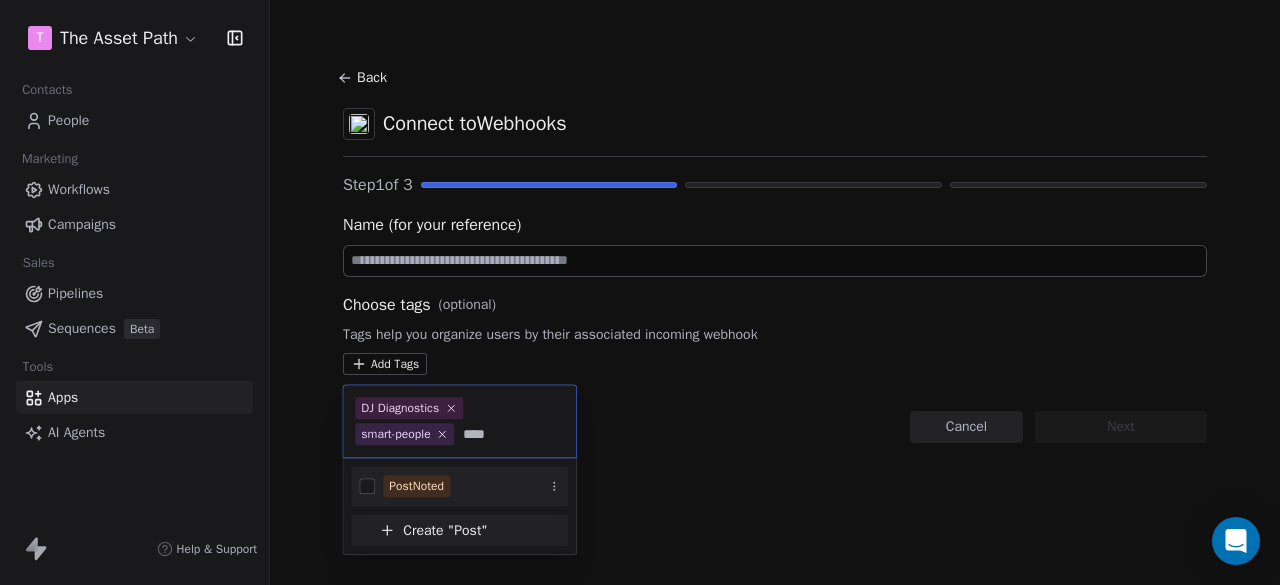 type on "****" 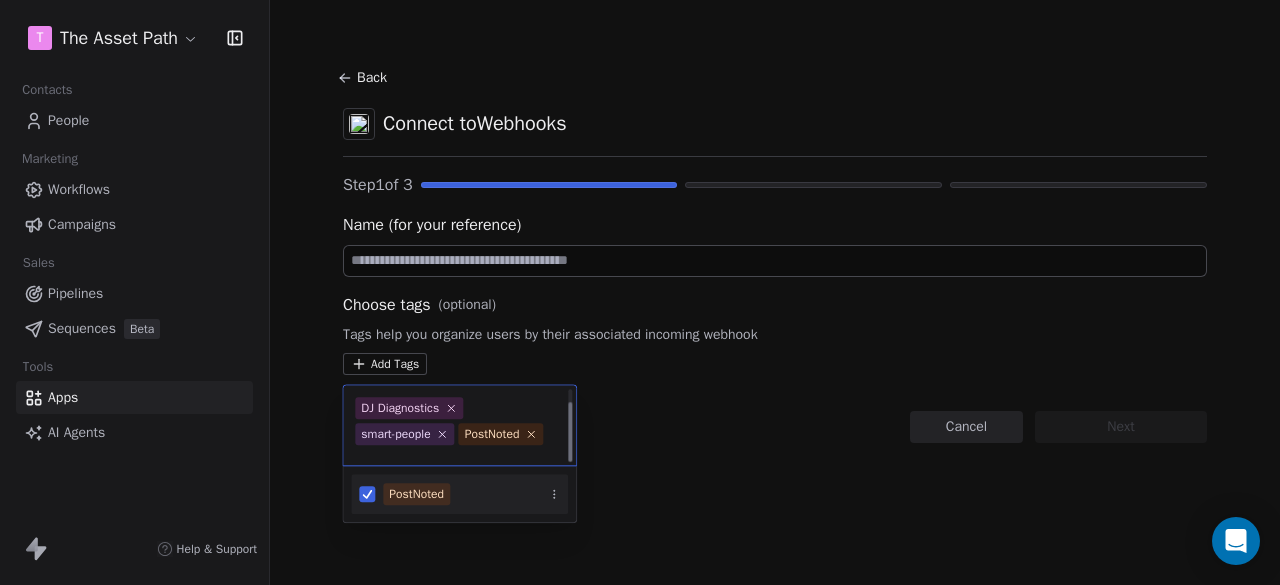 scroll, scrollTop: 17, scrollLeft: 0, axis: vertical 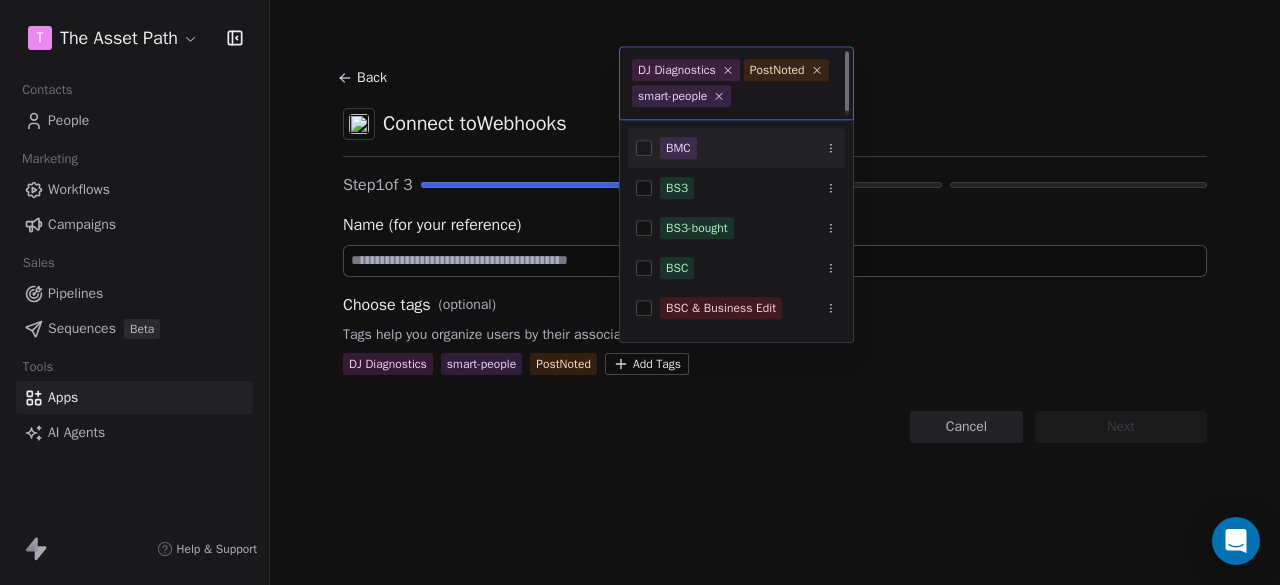 click on "T The Asset Path Contacts People Marketing Workflows Campaigns Sales Pipelines Sequences Beta Tools Apps AI Agents Help & Support  Back Connect to  Webhooks Step  1  of 3 Name (for your reference) Choose tags (optional) Tags help you organize users by their associated incoming webhook DJ Diagnostics smart-people PostNoted  Add Tags Cancel Next
DJ Diagnostics PostNoted smart-people BMC BS3 BS3-bought BSC BSC & Business Edit buyer:BMC:49:[DATE] CHECKLIST-FREE CLIENTS DETOX DJ-WEBSITE DJ Diagnostics" at bounding box center (640, 292) 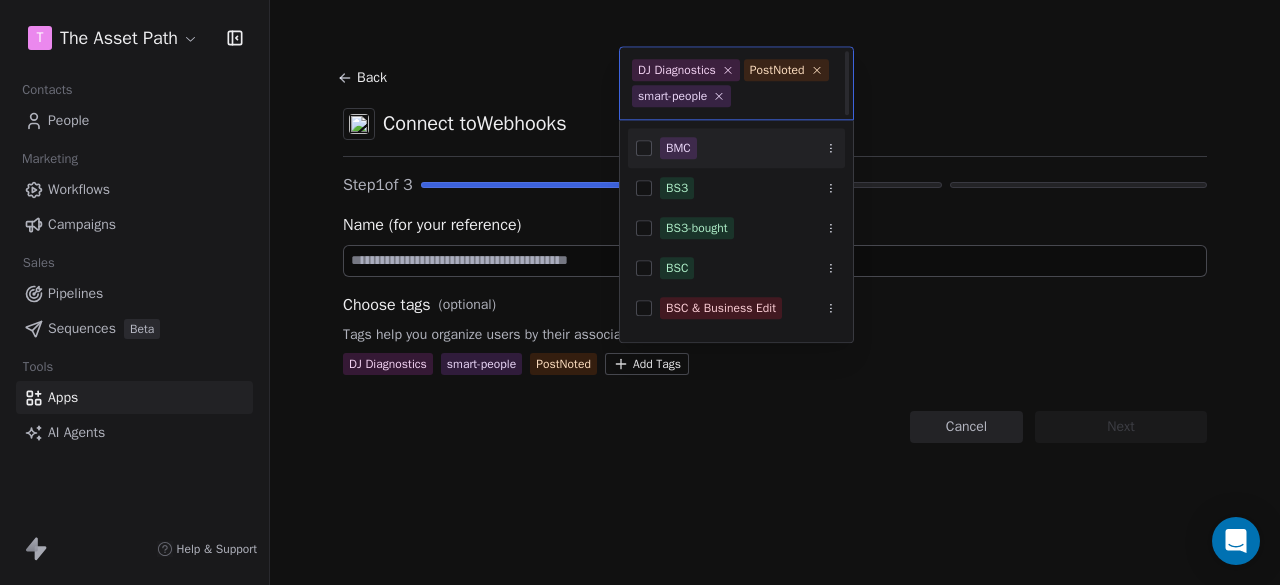 scroll, scrollTop: 0, scrollLeft: 0, axis: both 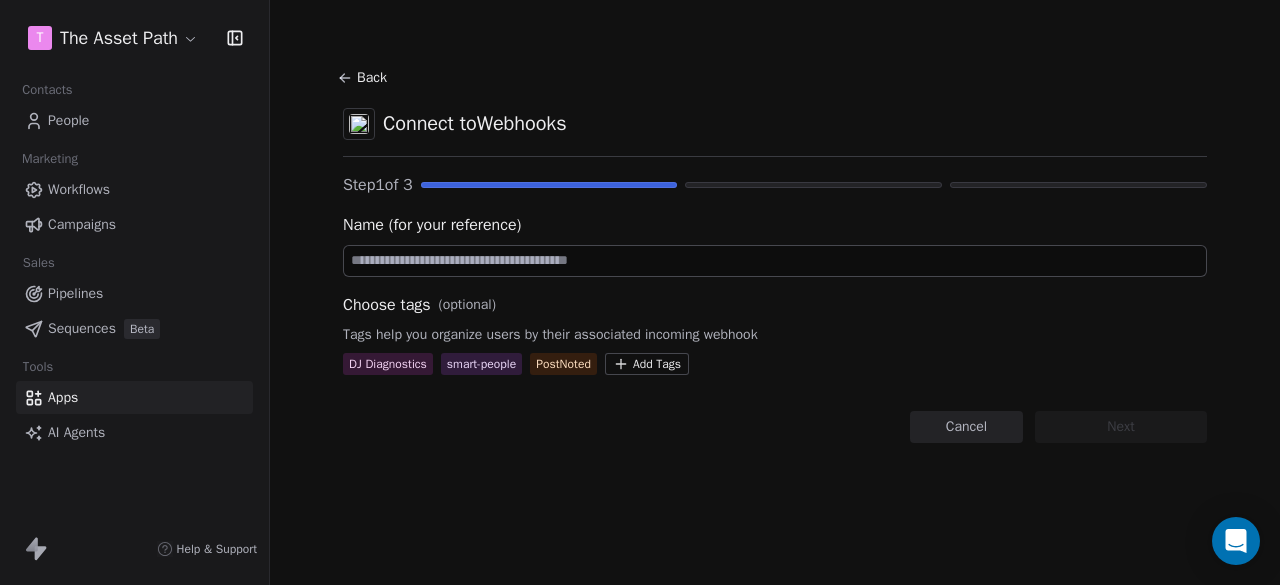 click at bounding box center [775, 261] 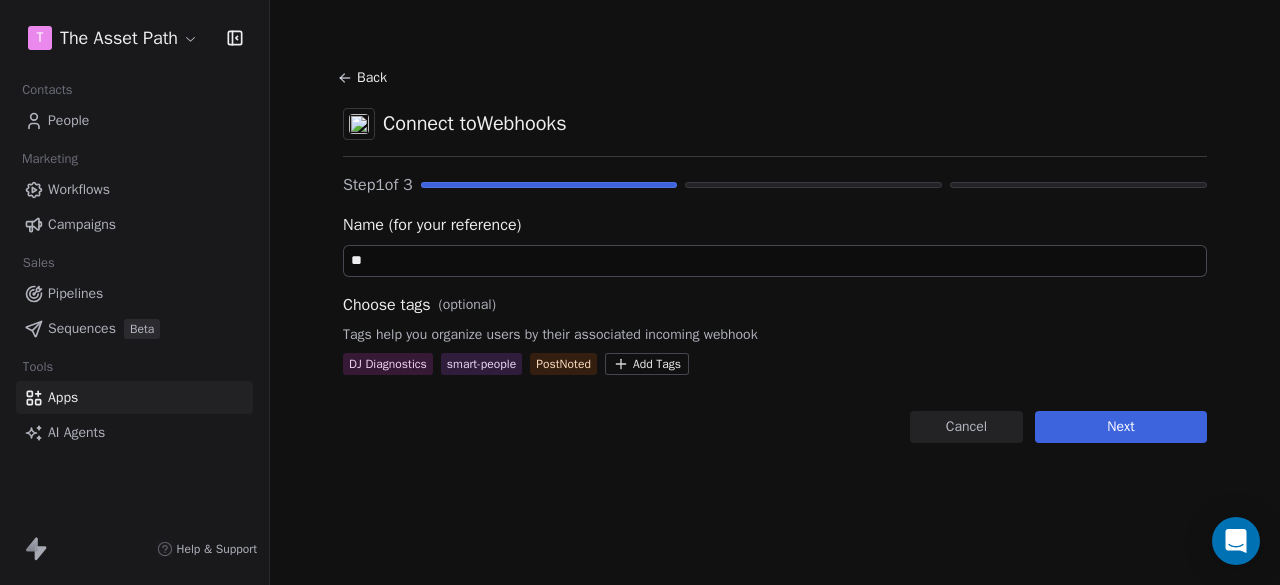 type on "*" 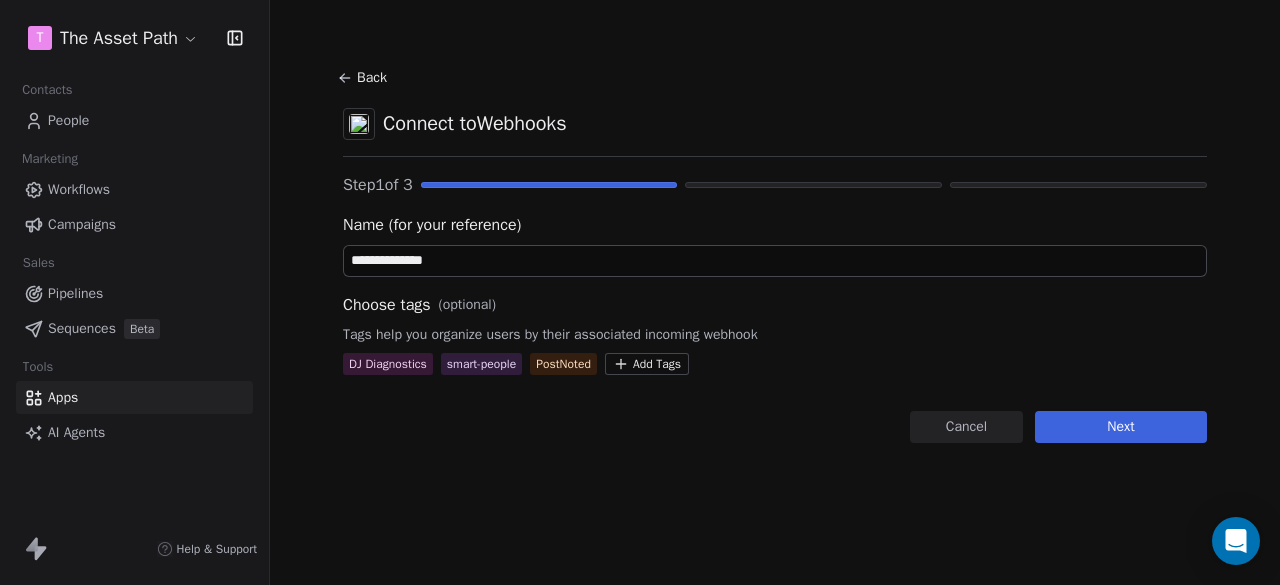 type on "**********" 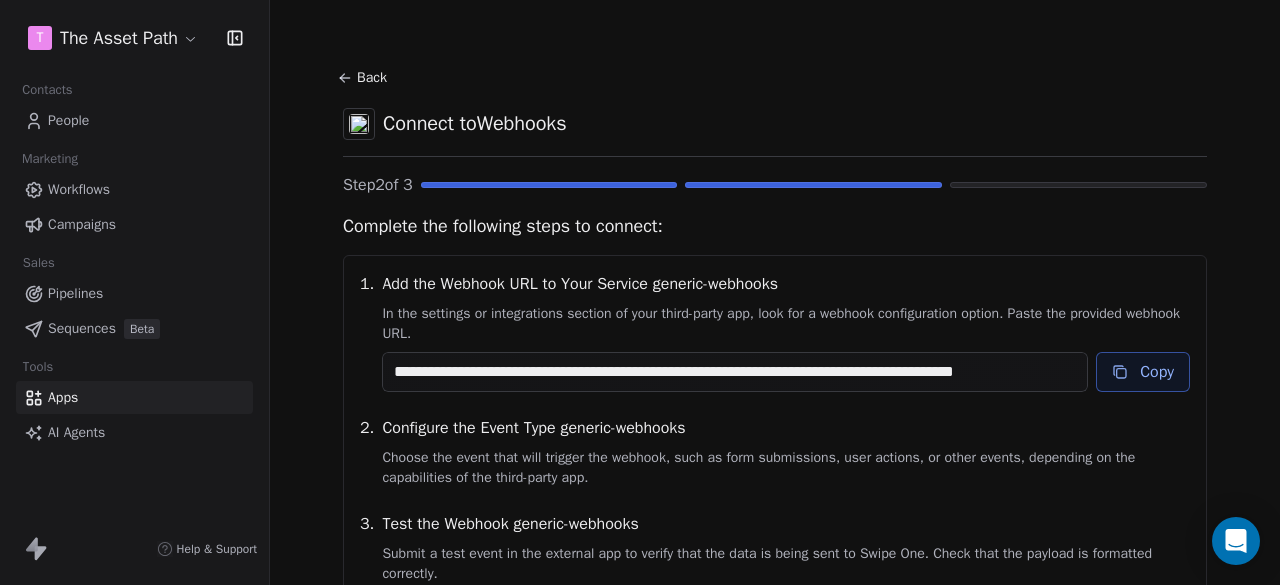 scroll, scrollTop: 236, scrollLeft: 0, axis: vertical 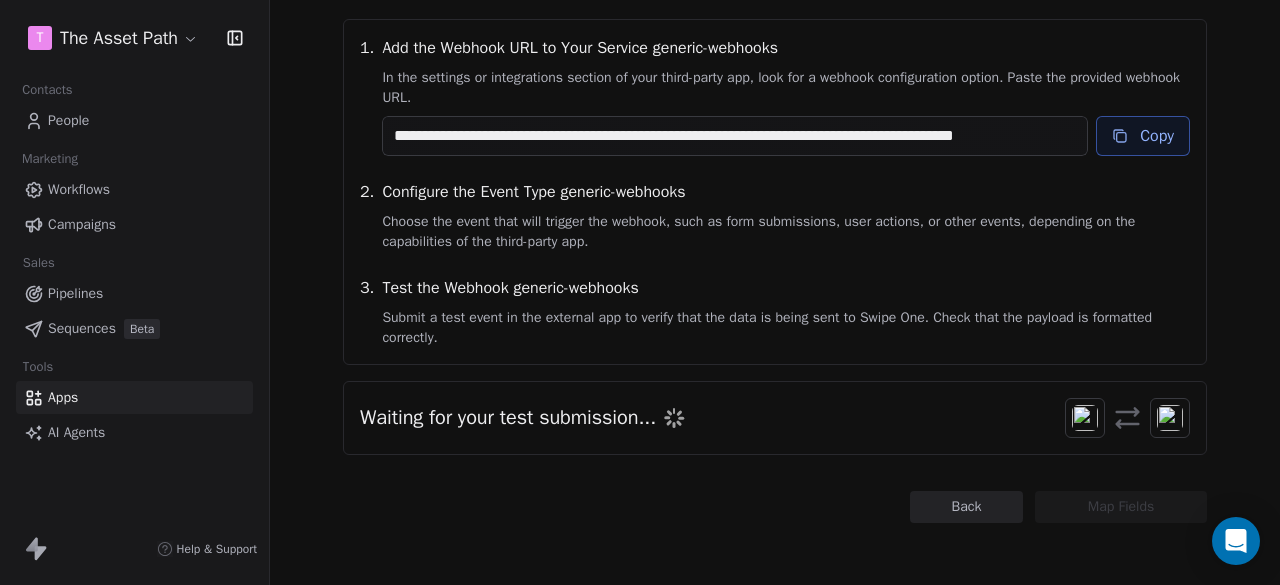 click at bounding box center (1170, 418) 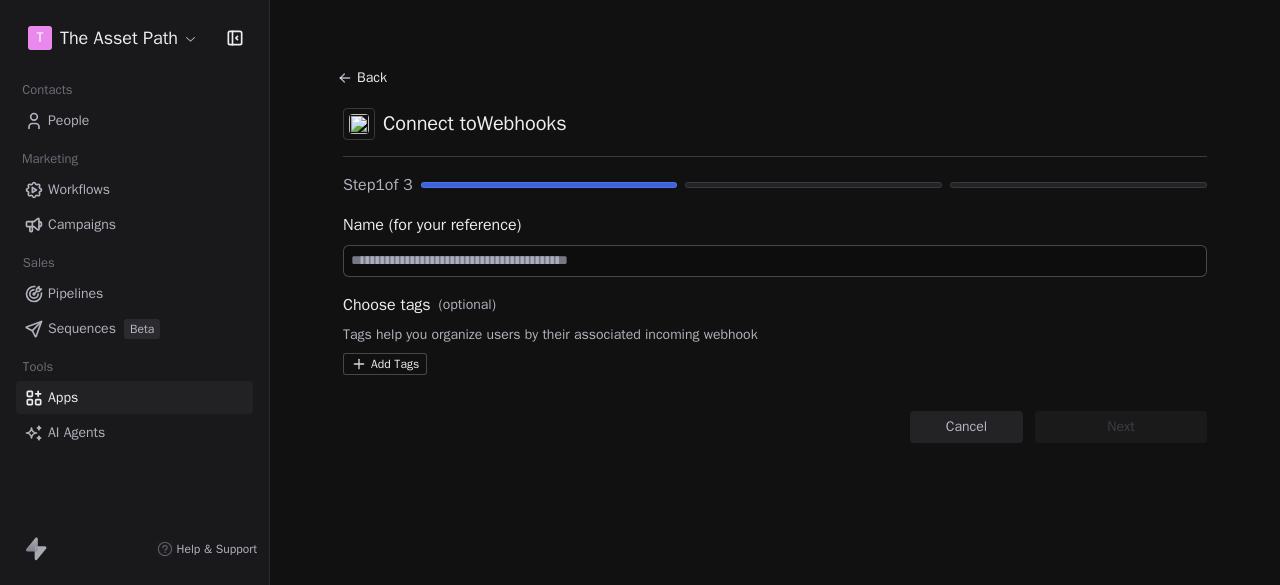 scroll, scrollTop: 0, scrollLeft: 0, axis: both 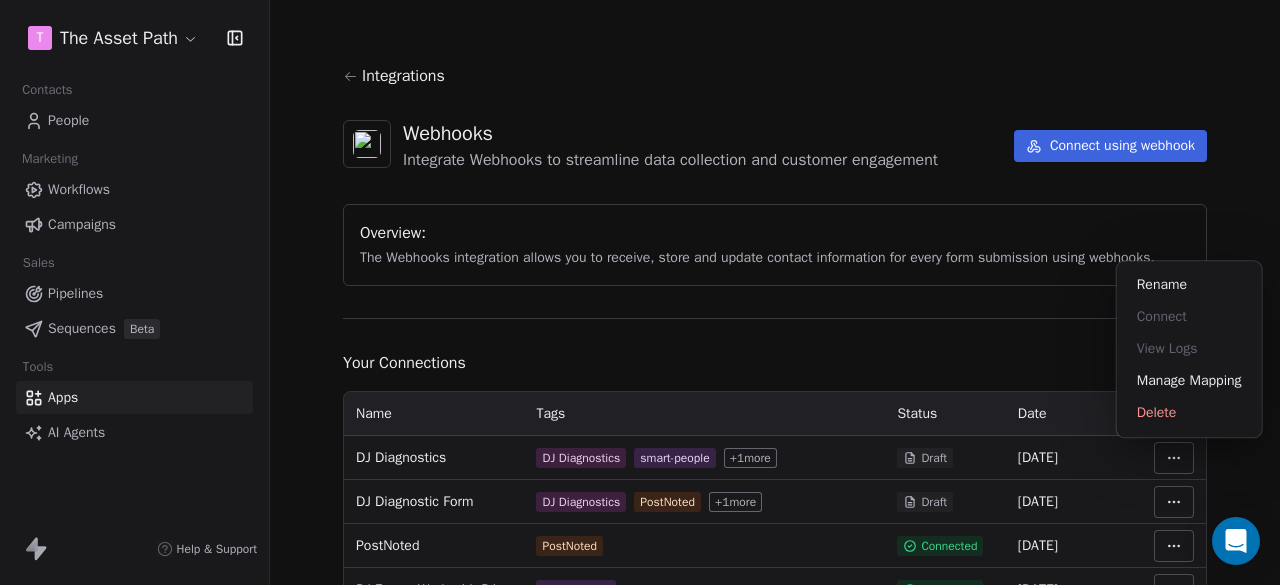 click on "T The Asset Path Contacts People Marketing Workflows Campaigns Sales Pipelines Sequences Beta Tools Apps AI Agents Help & Support Integrations Webhooks Integrate Webhooks to streamline data collection and customer engagement Connect using webhook Overview: The Webhooks integration allows you to receive, store and update contact information for every form submission using webhooks. Your Connections Name Tags Status Date Actions DJ Diagnostics DJ Diagnostics smart-people + 1  more Draft 03 Jul 2025 DJ Diagnostic Form DJ Diagnostics PostNoted + 1  more Draft 03 Jul 2025 PostNoted PostNoted Connected 13 Jun 2025 DJ Form - Work with DJ Work with DJ Connected 26 May 2025 Smart People smart-people Connected 14 Apr 2025 Write & Publish Your Business Book Checklist WPP-Form Connected 26 Mar 2025 Scoreapp Connected 24 Jan 2025
Rename Connect View Logs Manage Mapping Delete" at bounding box center [640, 292] 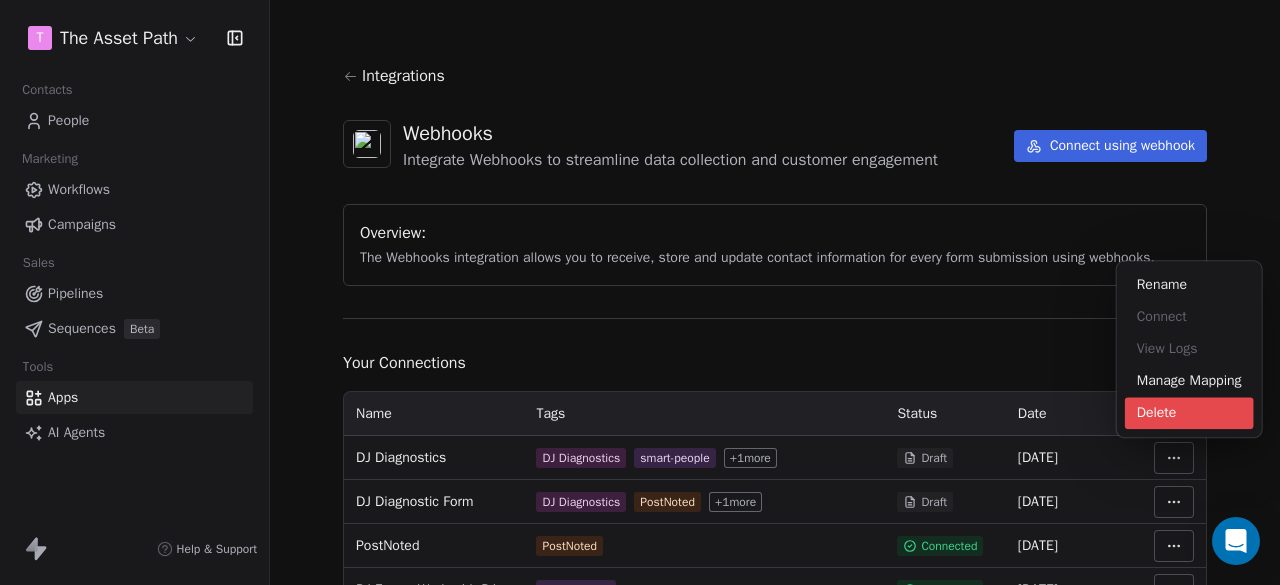 click on "Delete" at bounding box center [1189, 413] 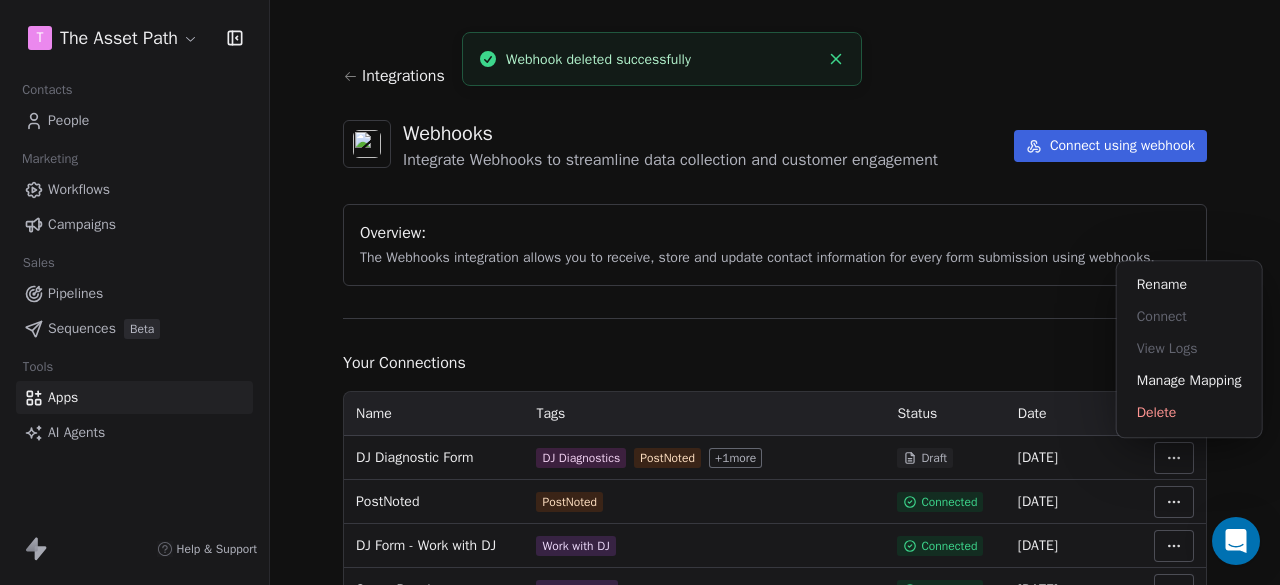 click on "T The Asset Path Contacts People Marketing Workflows Campaigns Sales Pipelines Sequences Beta Tools Apps AI Agents Help & Support Integrations Webhooks Integrate Webhooks to streamline data collection and customer engagement Connect using webhook Overview: The Webhooks integration allows you to receive, store and update contact information for every form submission using webhooks. Your Connections Name Tags Status Date Actions DJ Diagnostic Form DJ Diagnostics PostNoted + 1  more Draft 03 Jul 2025 PostNoted PostNoted Connected 13 Jun 2025 DJ Form - Work with DJ Work with DJ Connected 26 May 2025 Smart People smart-people Connected 14 Apr 2025 Write & Publish Your Business Book Checklist WPP-Form Connected 26 Mar 2025 Scoreapp Connected 24 Jan 2025   Webhook deleted successfully
Rename Connect View Logs Manage Mapping Delete" at bounding box center (640, 292) 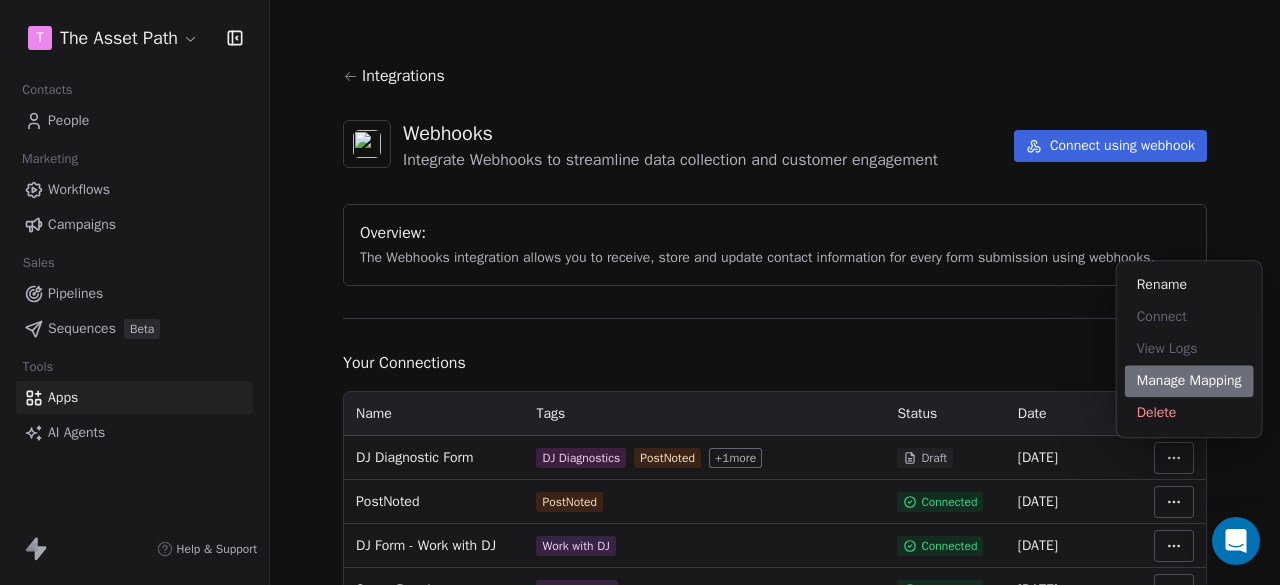 click on "Manage Mapping" at bounding box center (1189, 381) 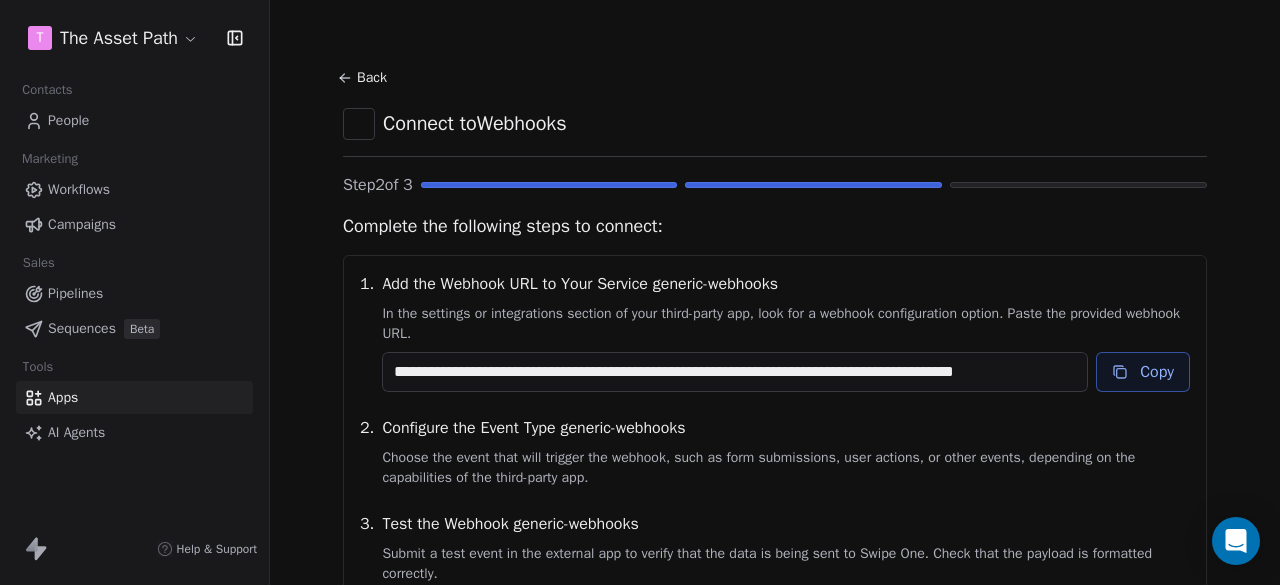 scroll, scrollTop: 236, scrollLeft: 0, axis: vertical 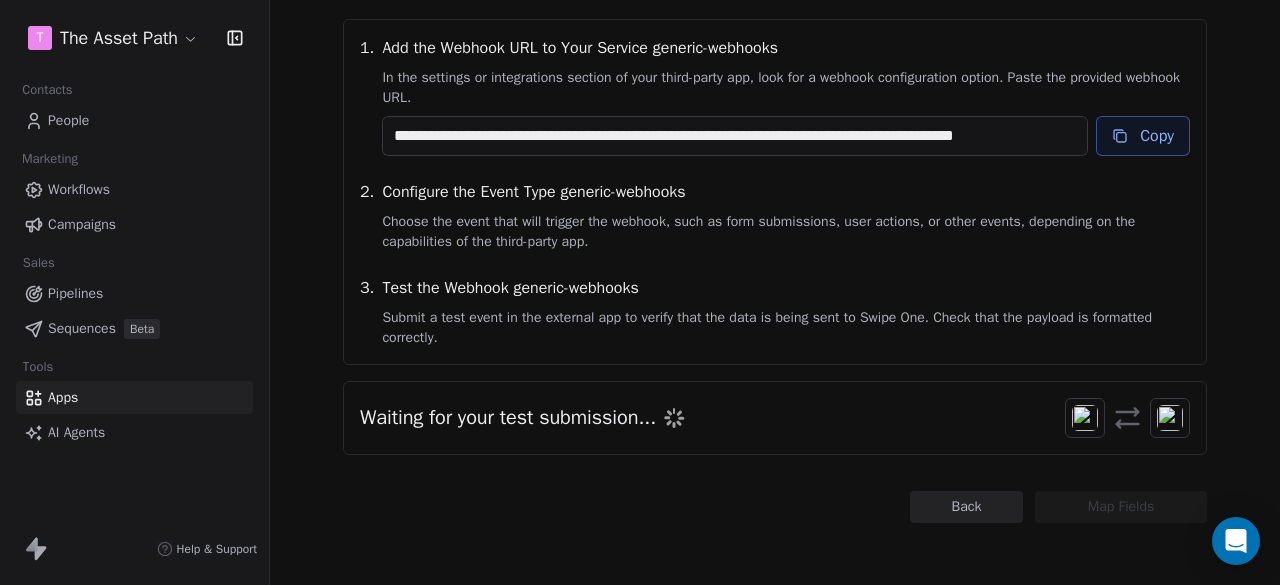 click on "Copy" at bounding box center (1143, 136) 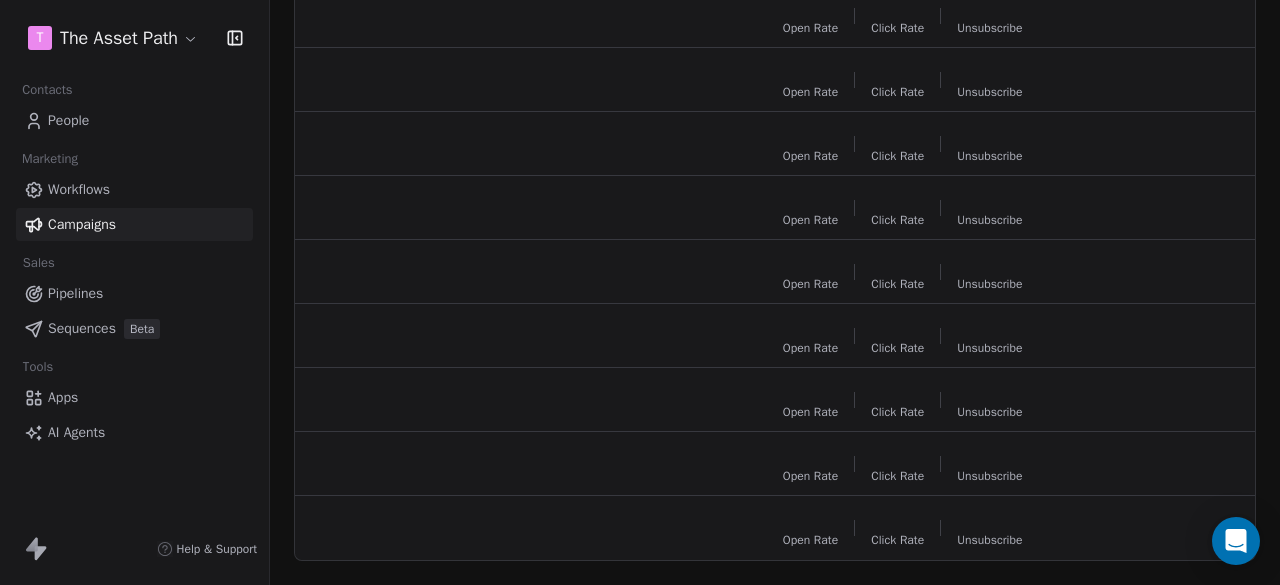 scroll, scrollTop: 0, scrollLeft: 0, axis: both 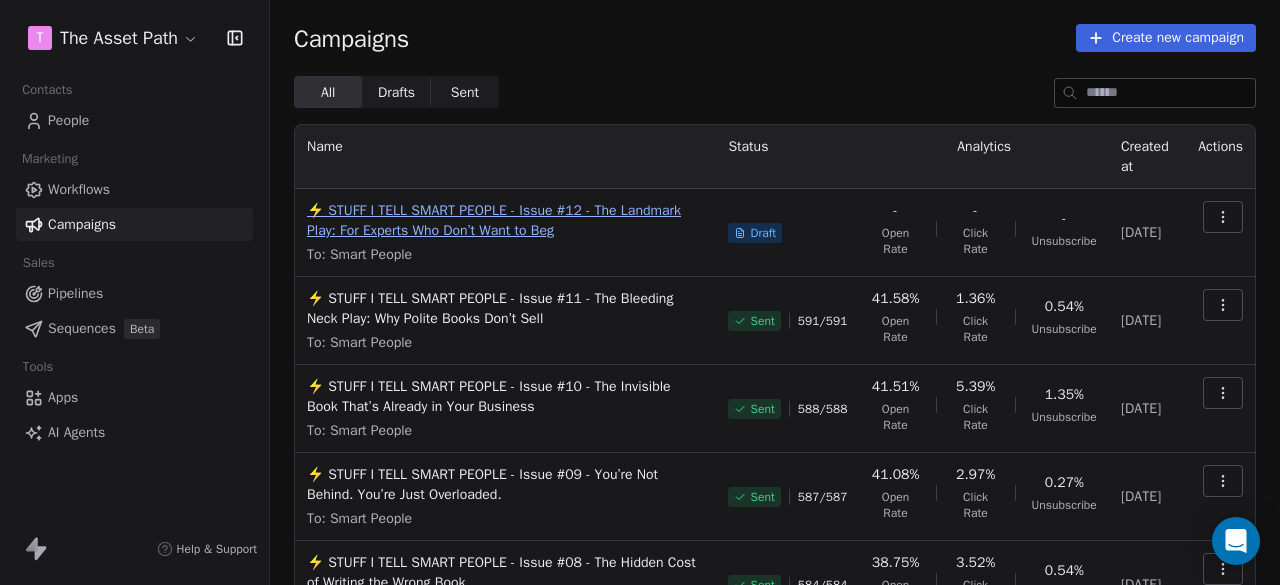 click on "⚡ STUFF I TELL SMART PEOPLE - Issue #12 - The Landmark Play: For Experts Who Don’t Want to Beg" at bounding box center [505, 221] 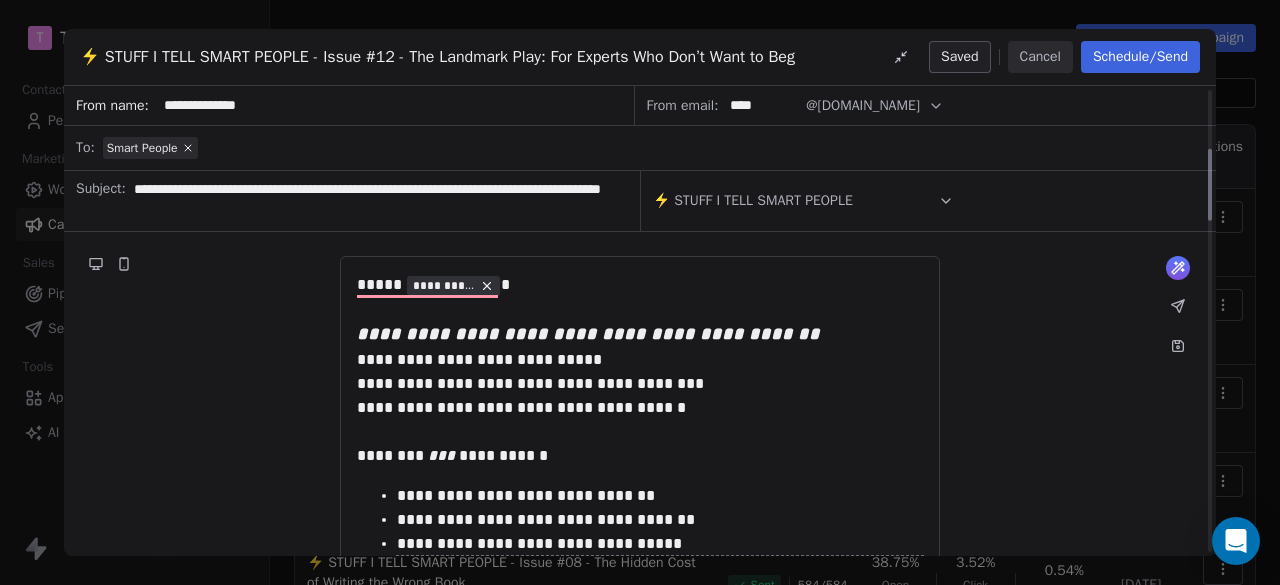 scroll, scrollTop: 400, scrollLeft: 0, axis: vertical 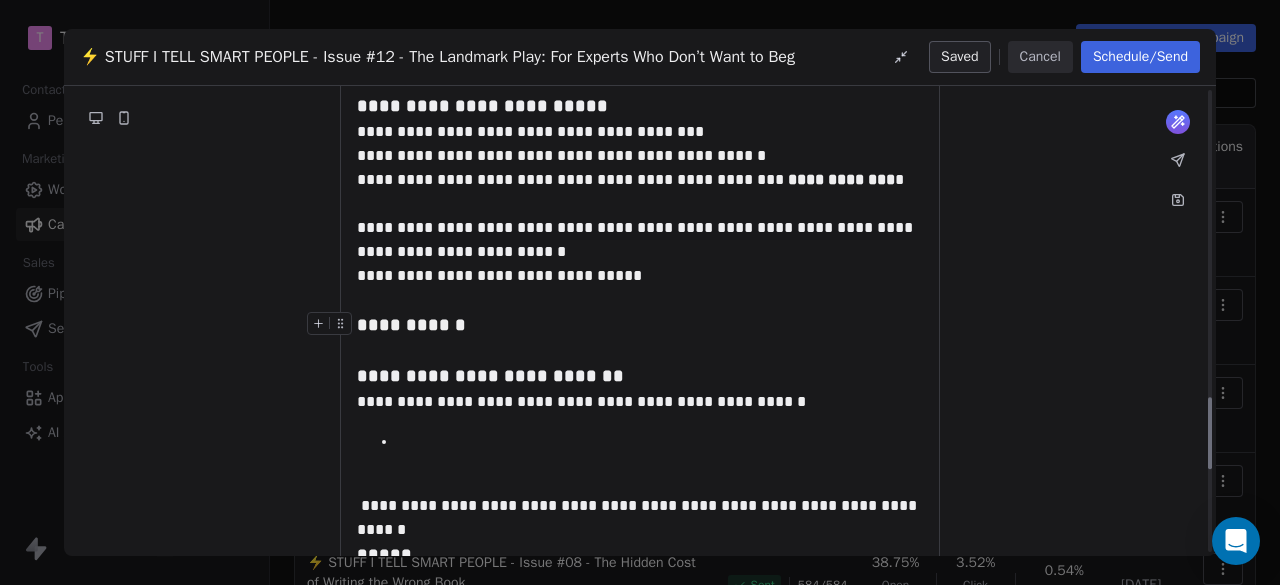 click on "**********" at bounding box center [640, 325] 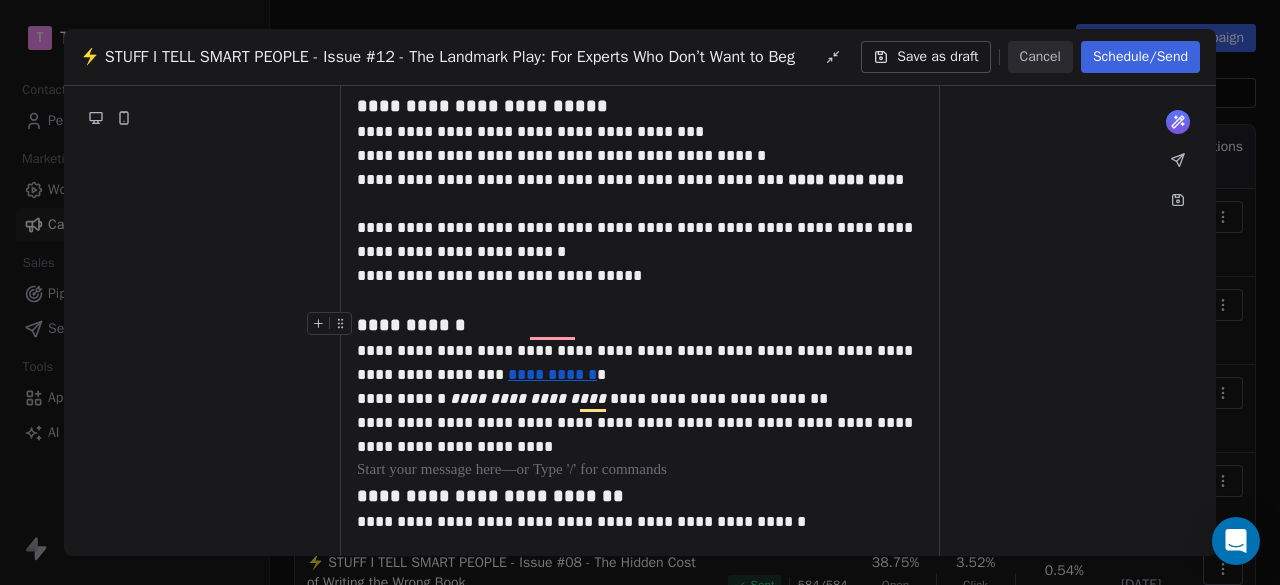 click on "**********" at bounding box center (411, 325) 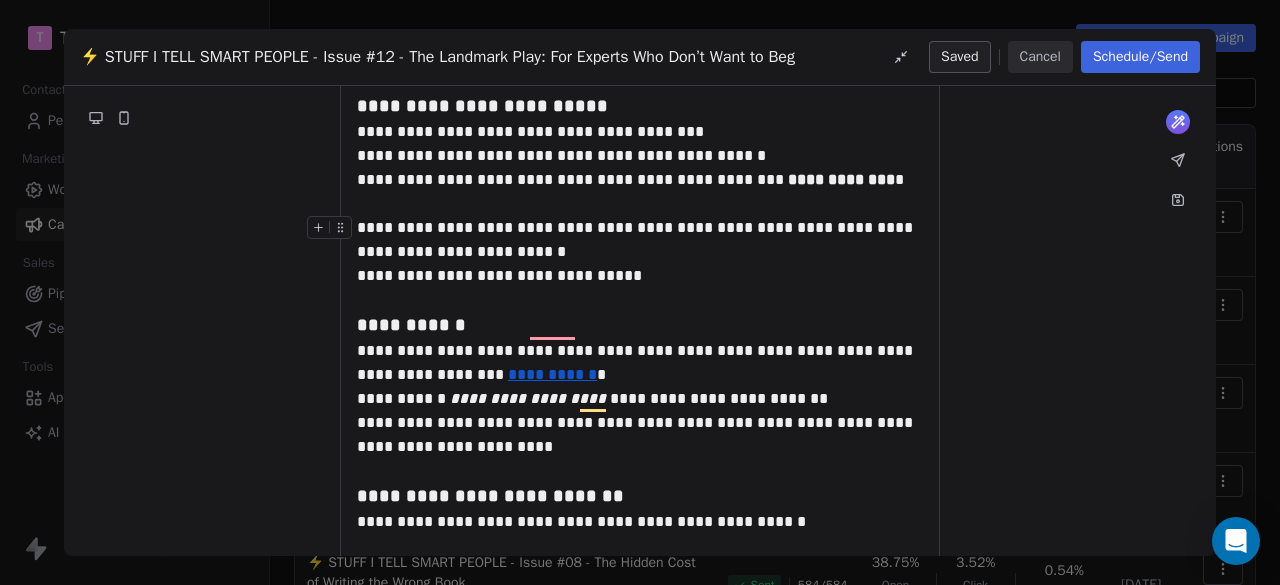 paste 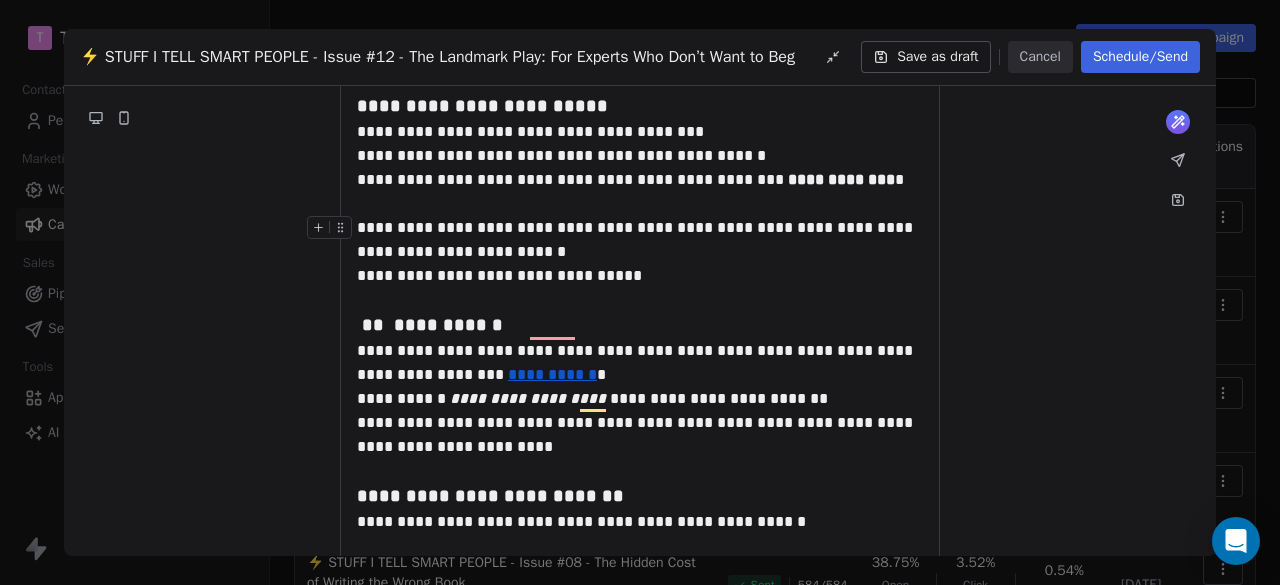 type 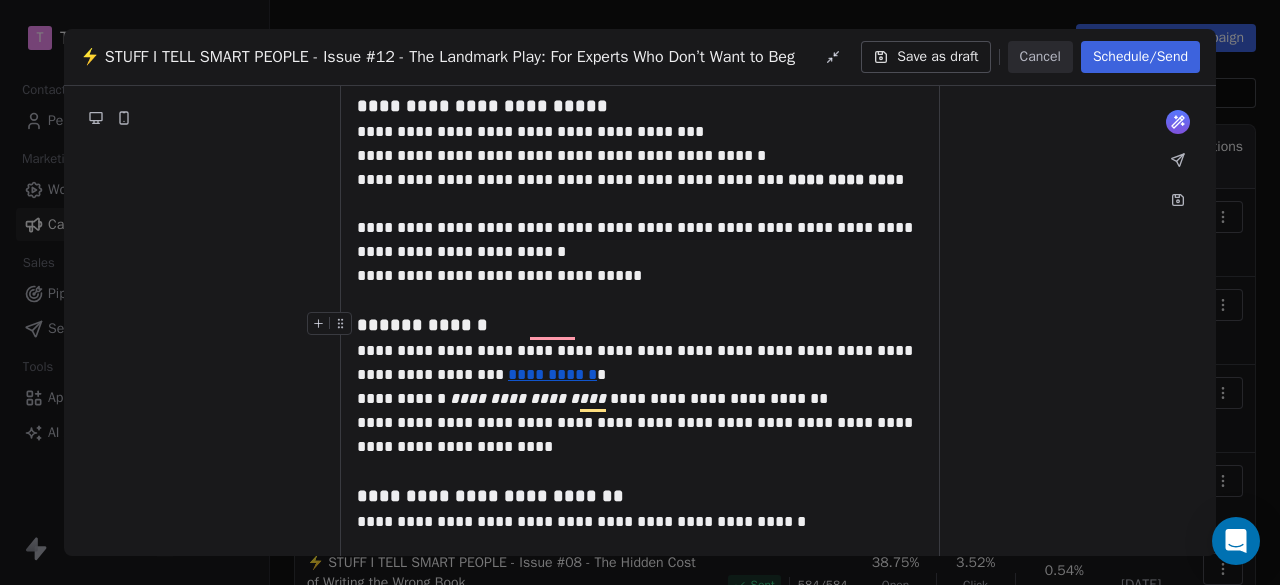 click on "**********" at bounding box center (433, 325) 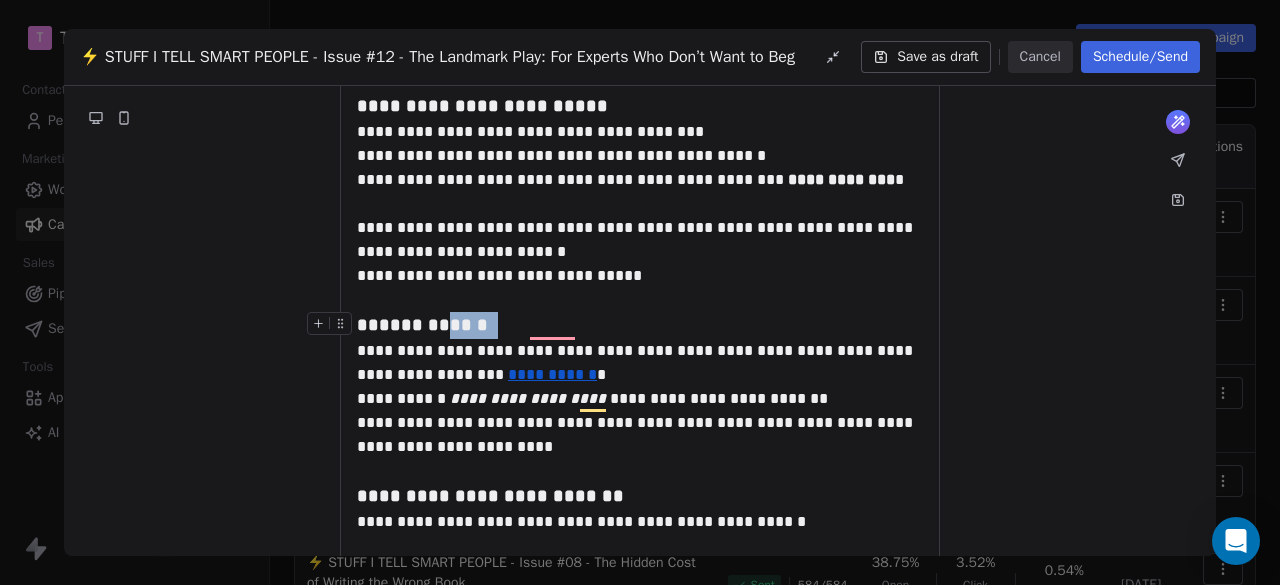 click on "**********" at bounding box center (433, 325) 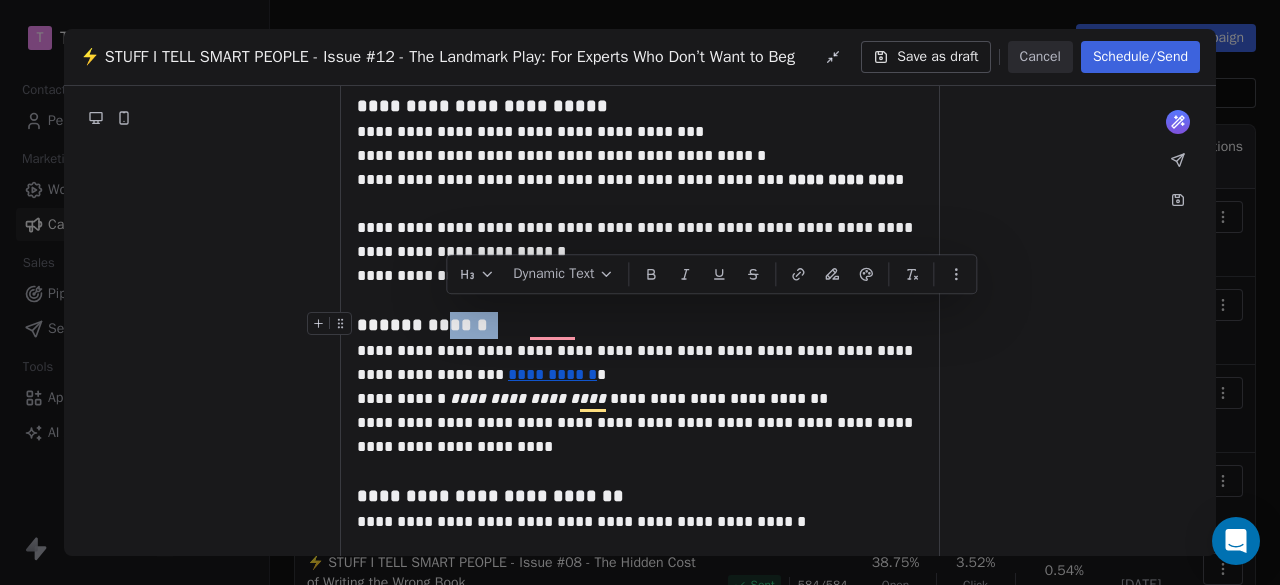 click on "**********" at bounding box center (640, 325) 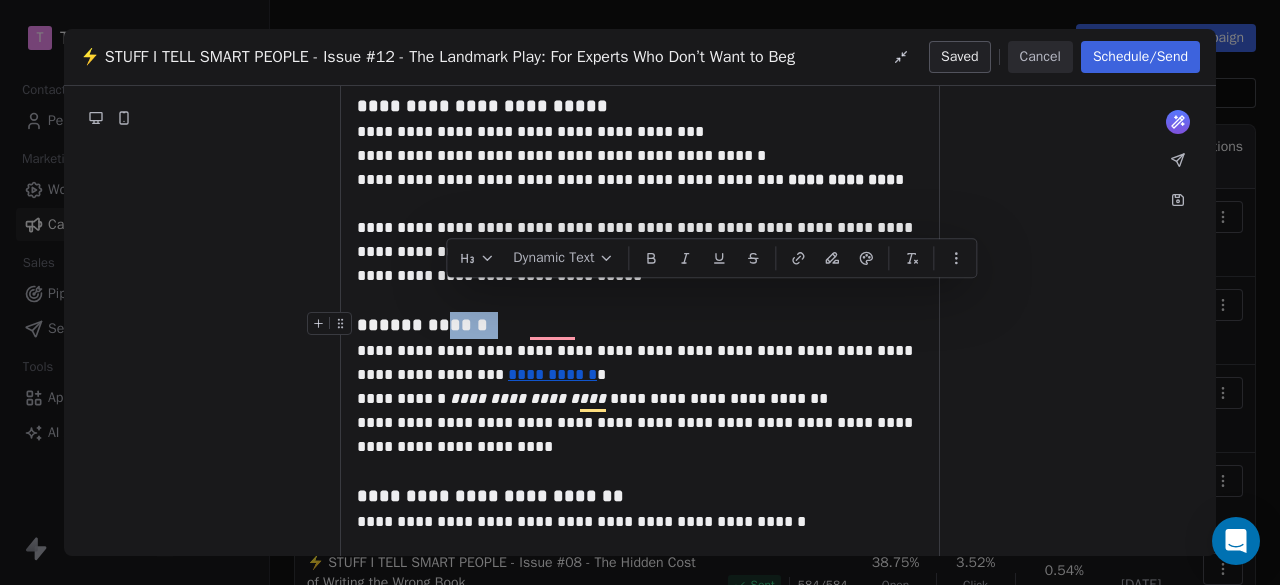 click on "**********" at bounding box center (433, 325) 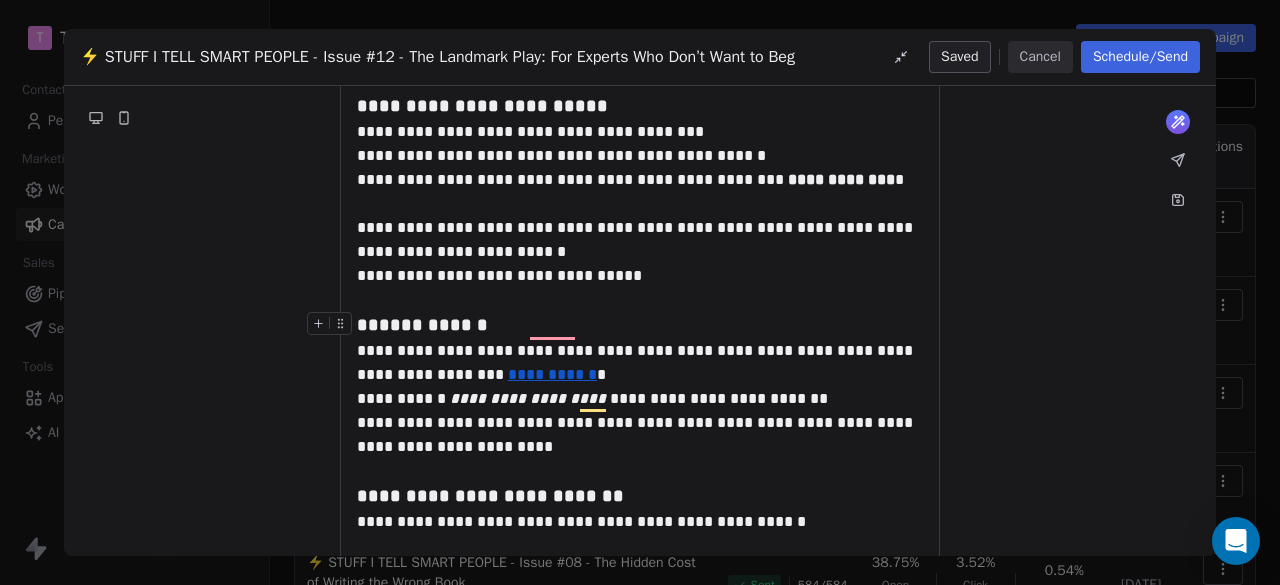 click on "**********" at bounding box center [640, 325] 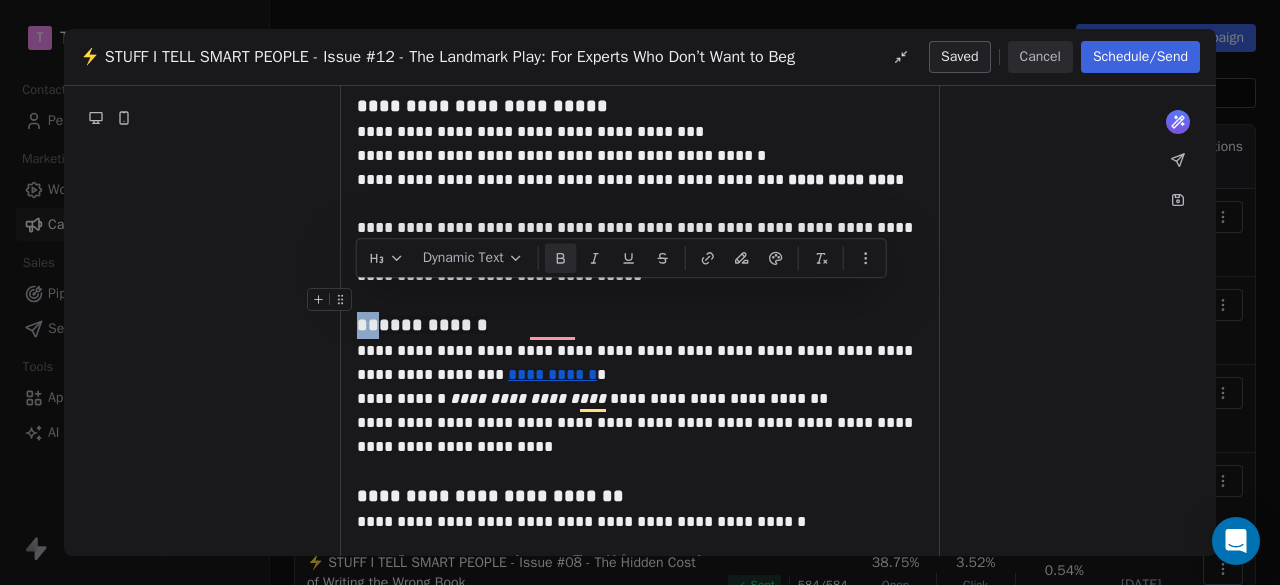 click at bounding box center [561, 258] 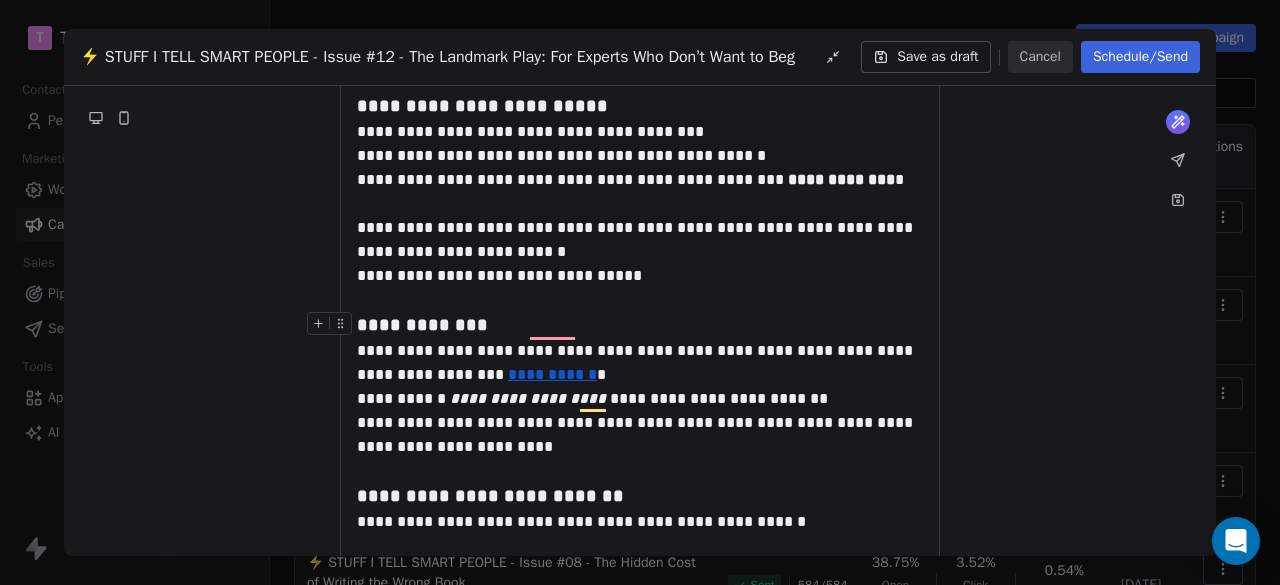 click on "**********" at bounding box center (640, 325) 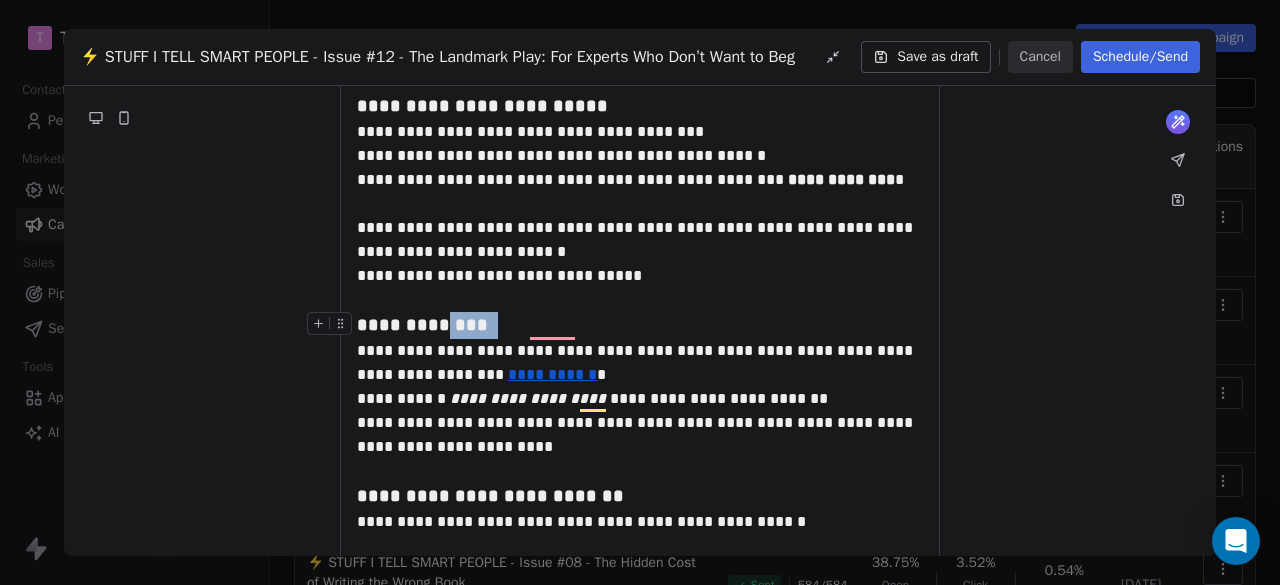 click on "**********" at bounding box center (422, 325) 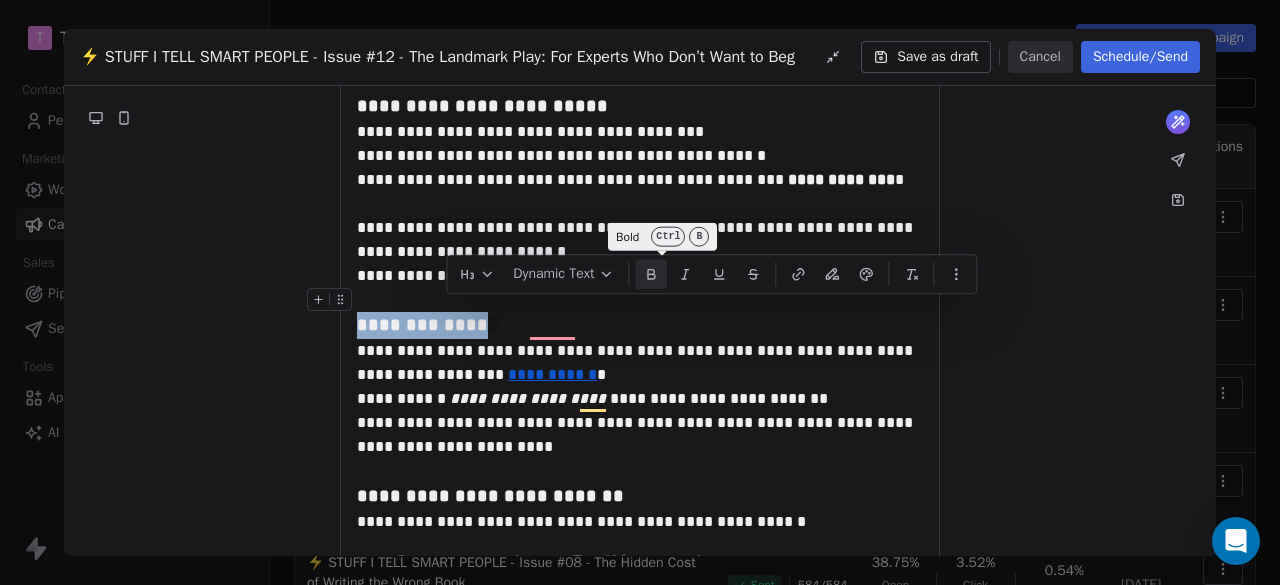click at bounding box center (651, 274) 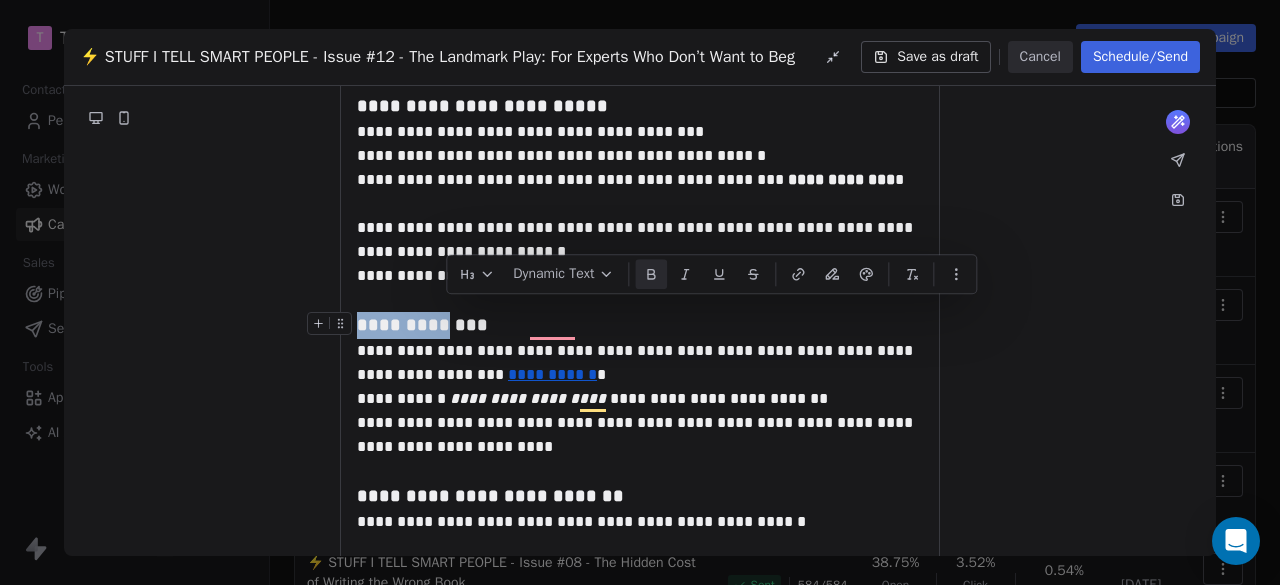 click on "**********" at bounding box center (640, 325) 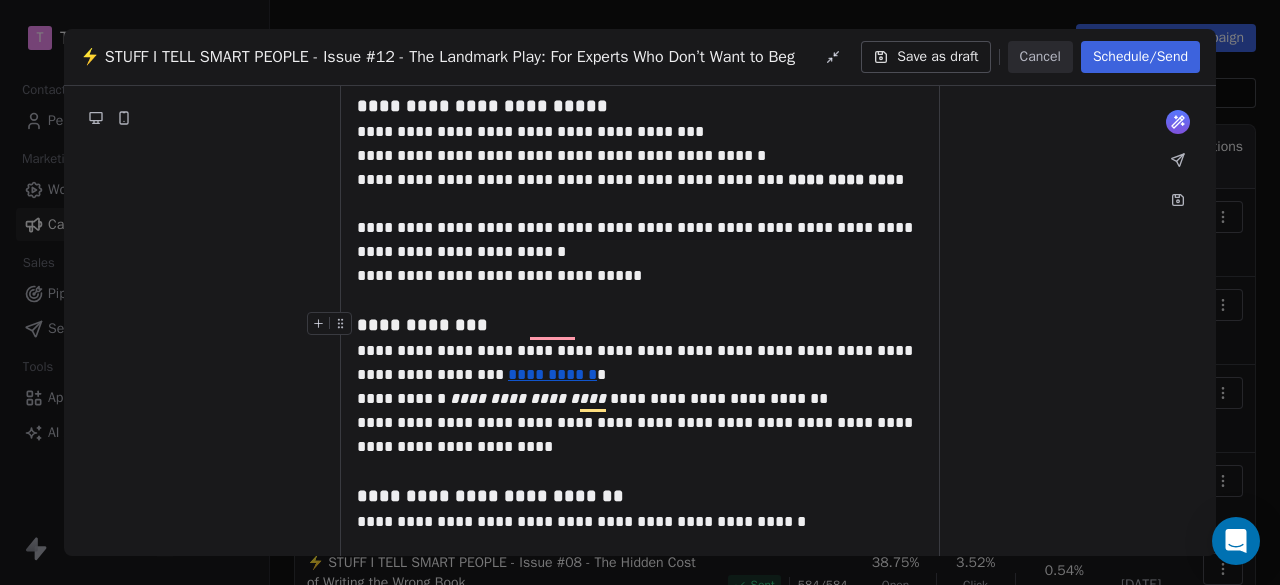 click on "**********" at bounding box center [422, 325] 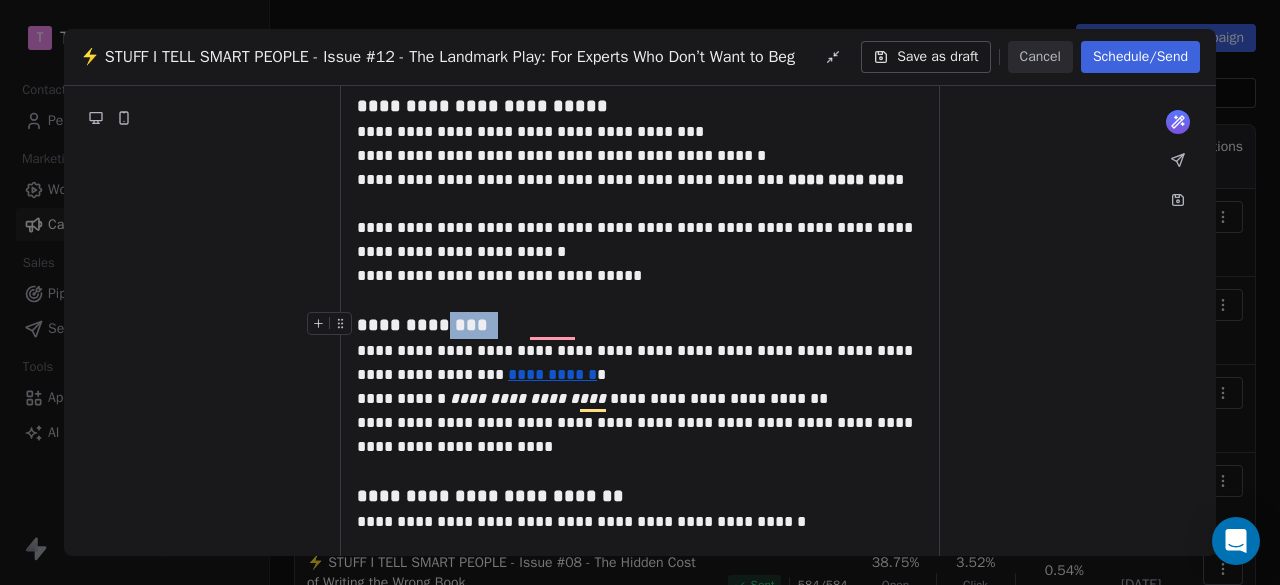 click on "**********" at bounding box center (422, 325) 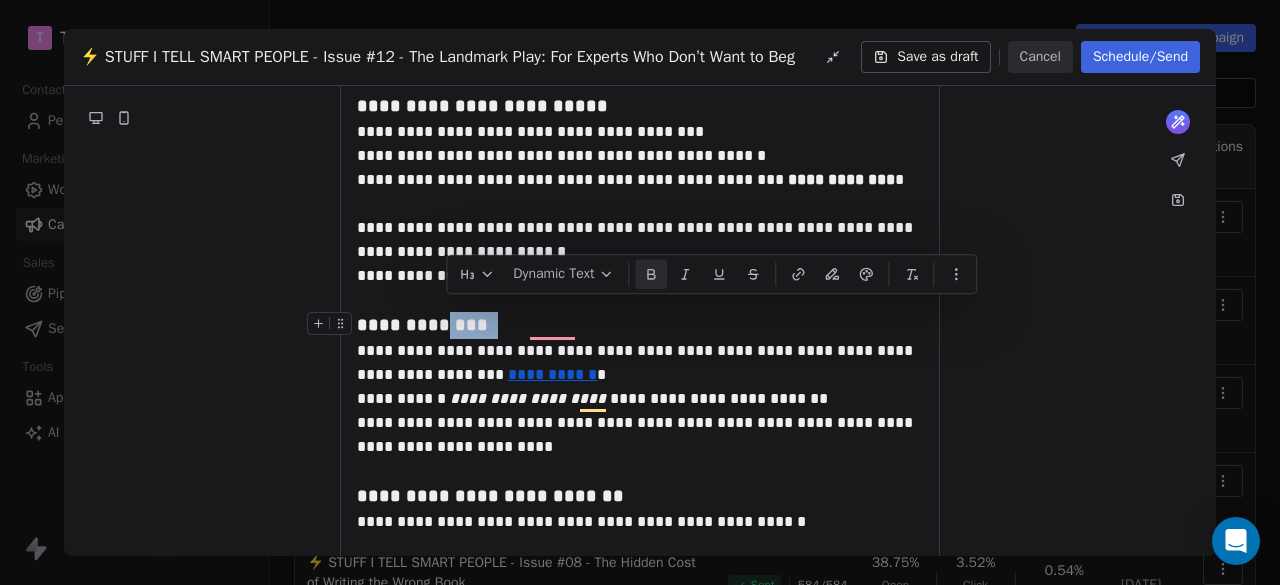 click on "**********" at bounding box center (422, 325) 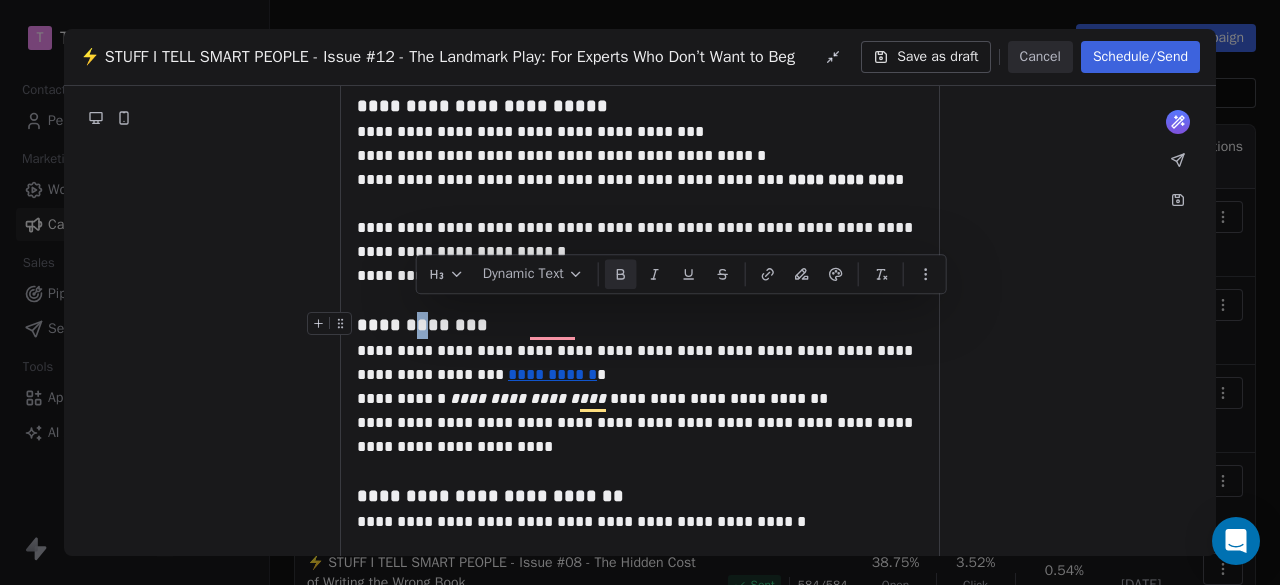 click on "**********" at bounding box center (422, 325) 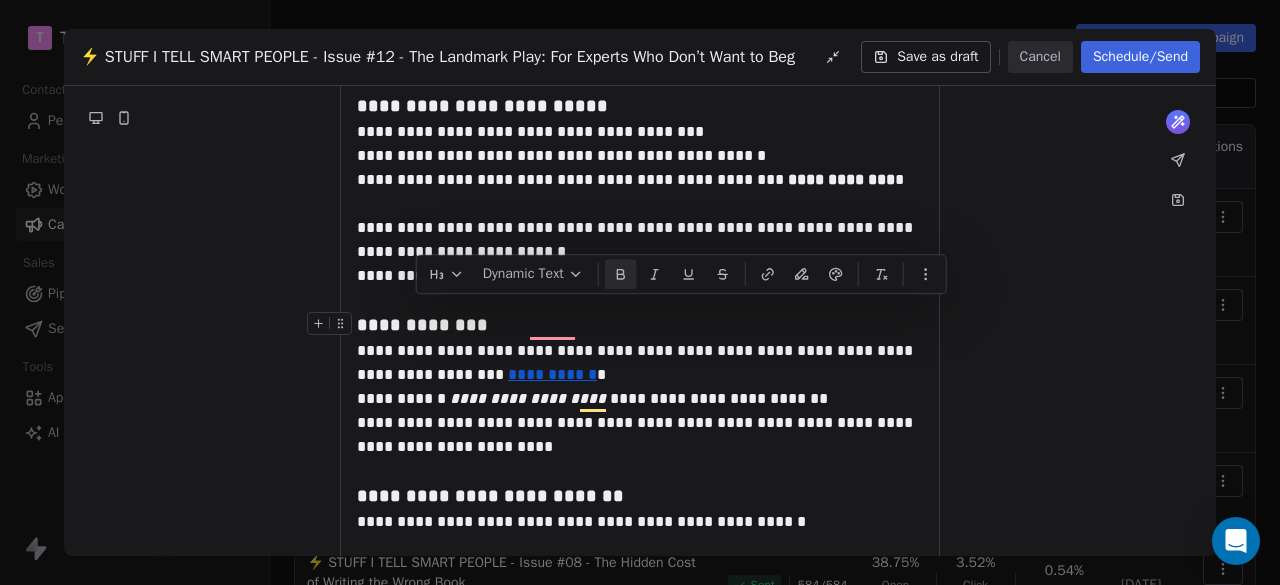 click on "**********" at bounding box center [422, 325] 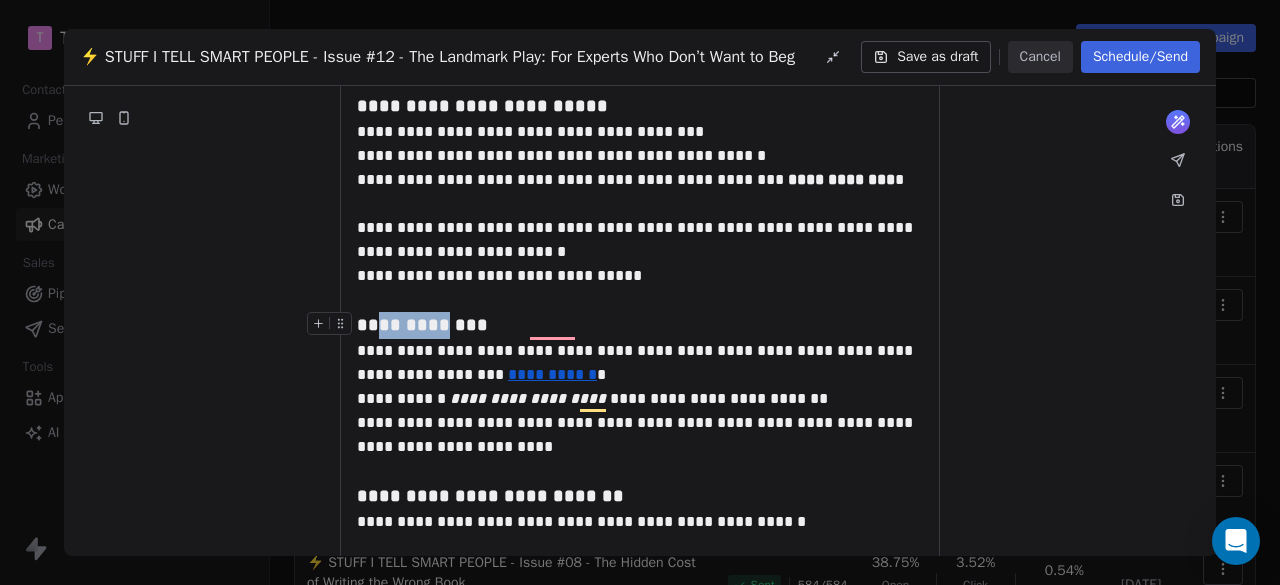 click on "**********" at bounding box center (422, 325) 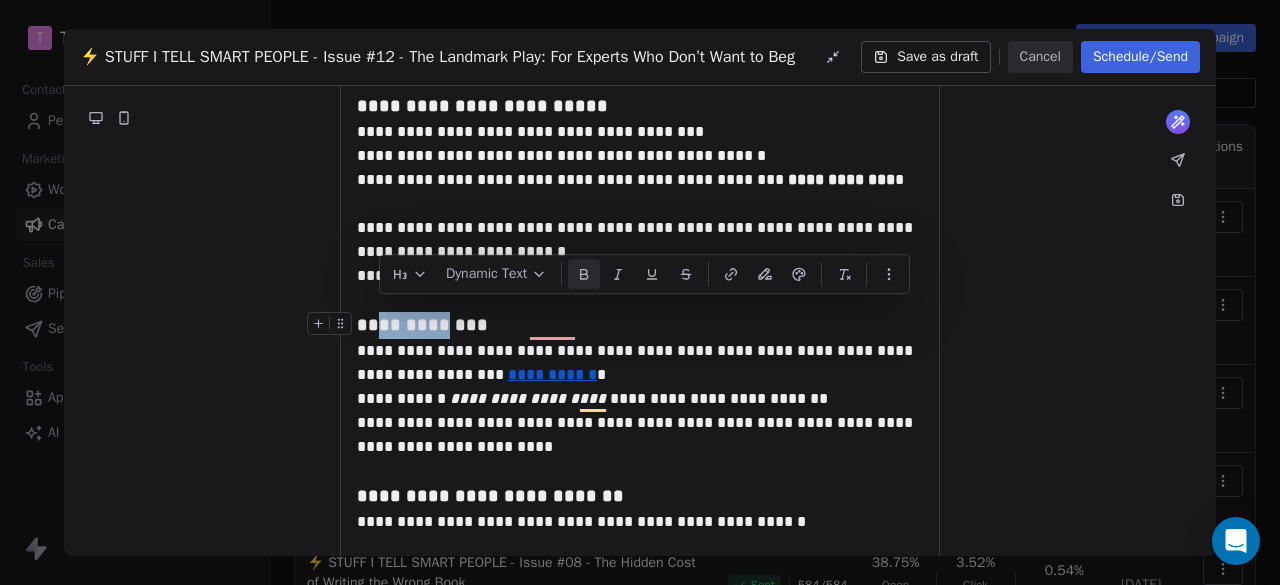 click on "**********" at bounding box center [422, 325] 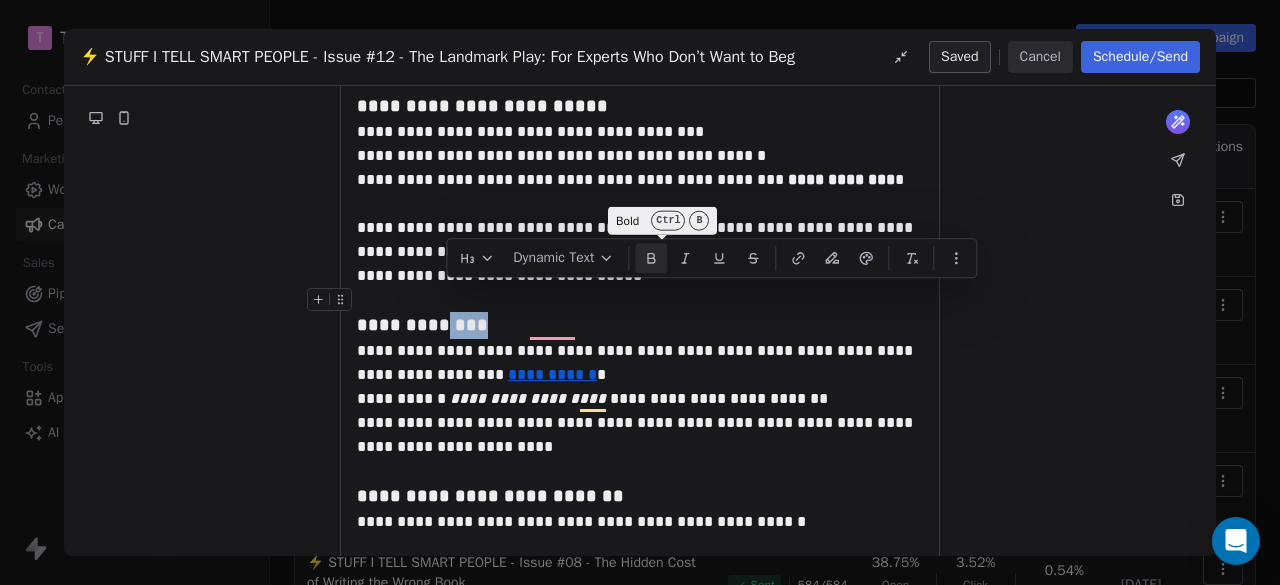 click at bounding box center (651, 258) 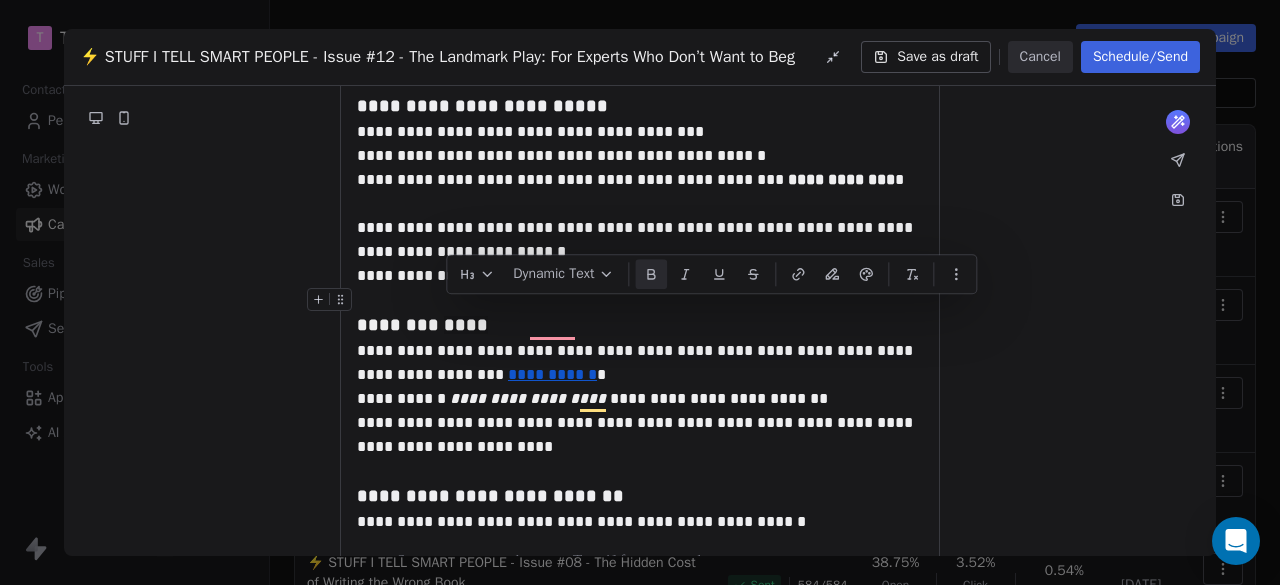 click 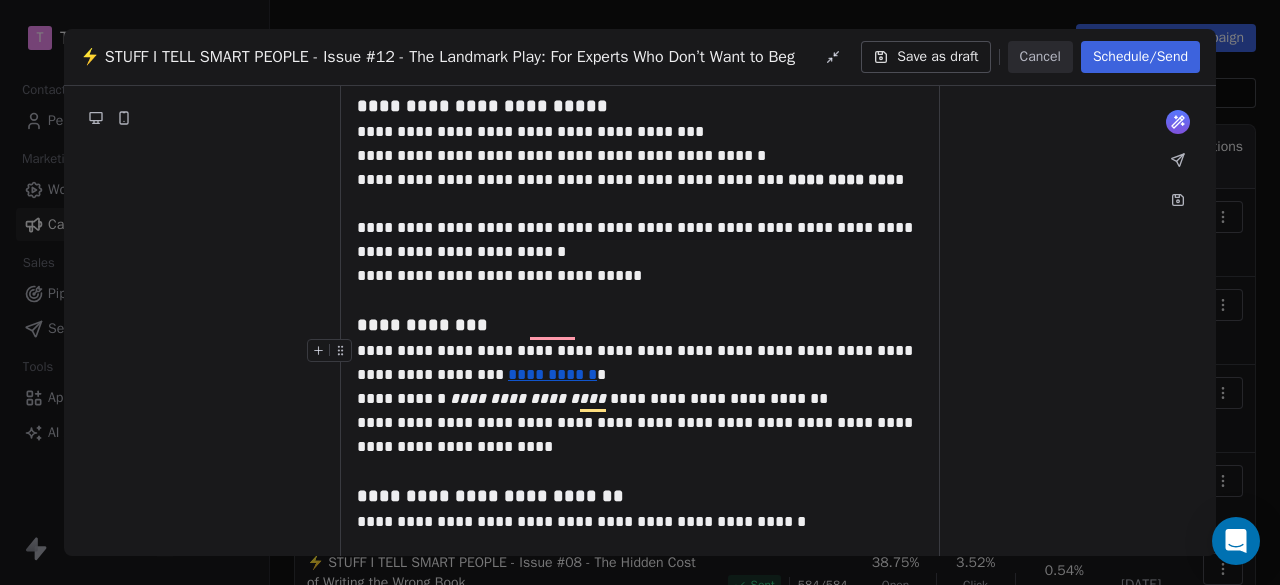 click on "**********" at bounding box center [640, 363] 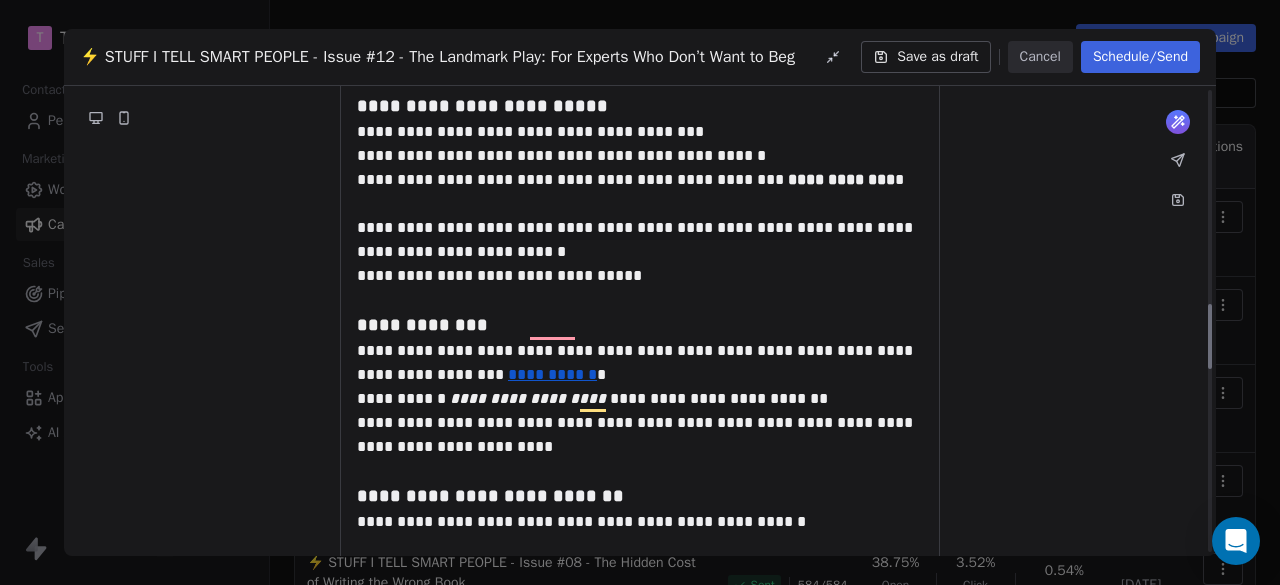 scroll, scrollTop: 1500, scrollLeft: 0, axis: vertical 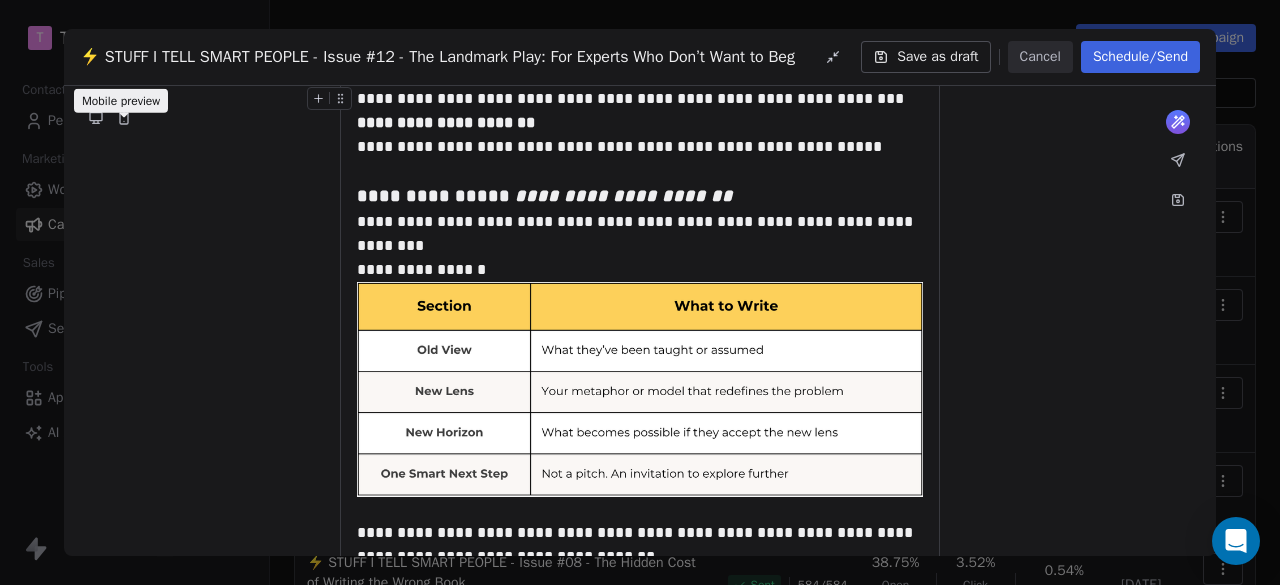 click at bounding box center [124, 118] 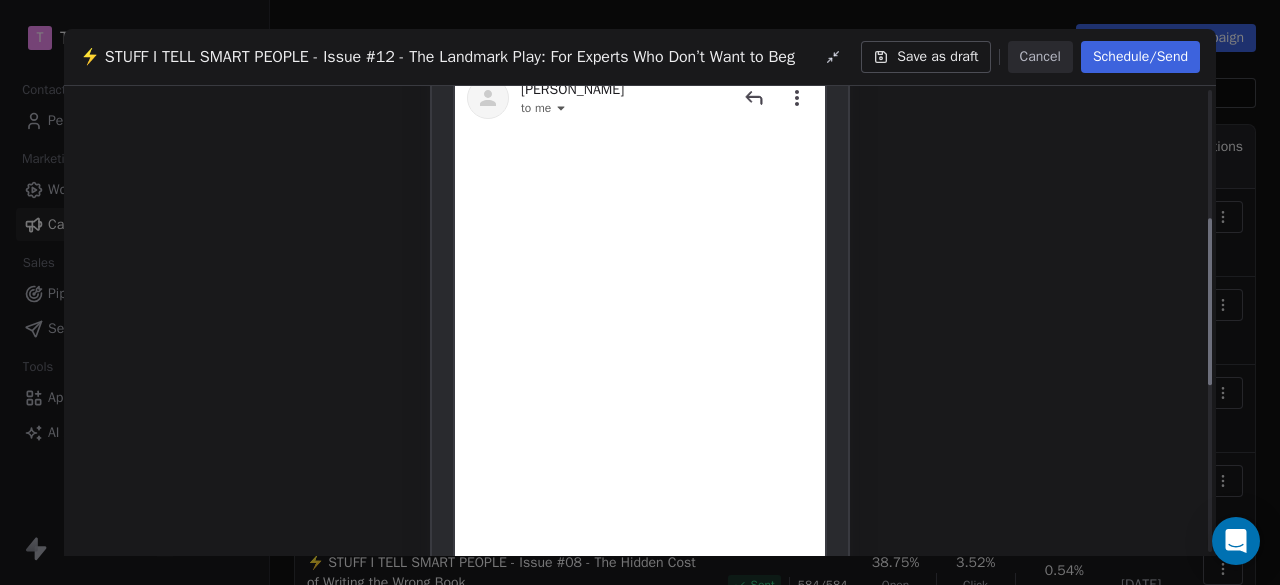 scroll, scrollTop: 0, scrollLeft: 0, axis: both 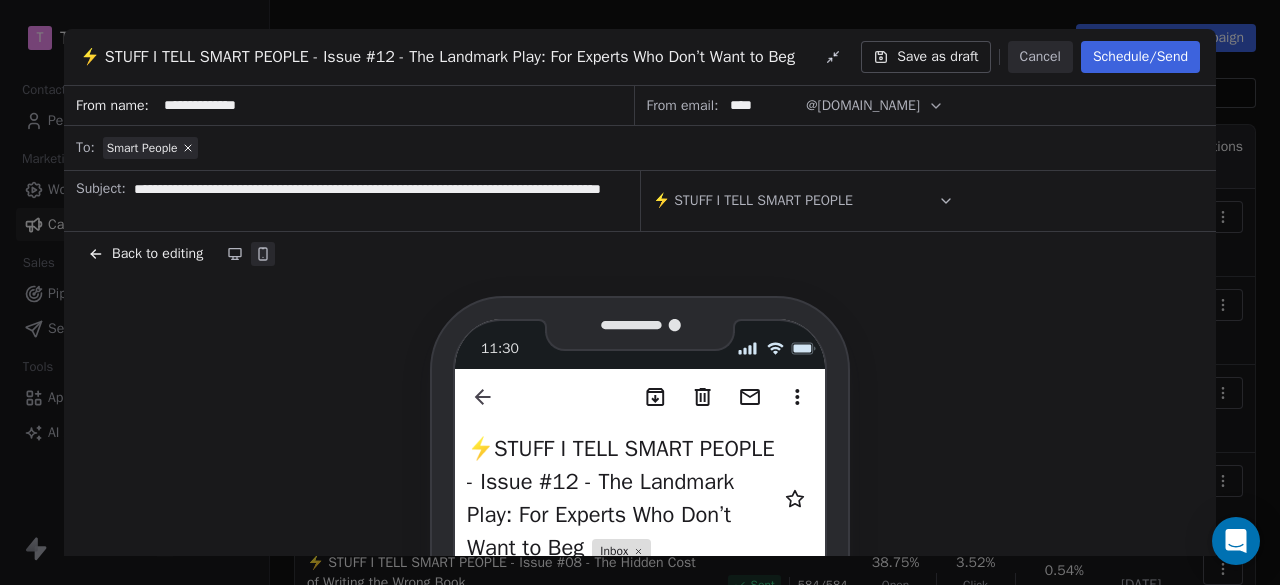 click on "Back to editing" at bounding box center [157, 254] 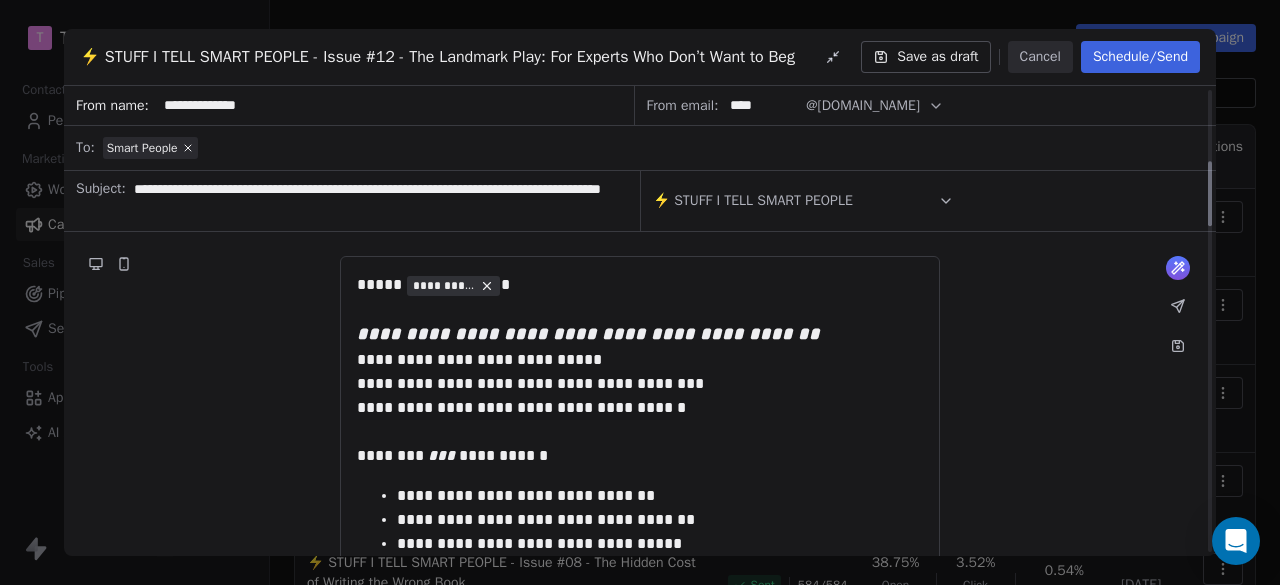 scroll, scrollTop: 500, scrollLeft: 0, axis: vertical 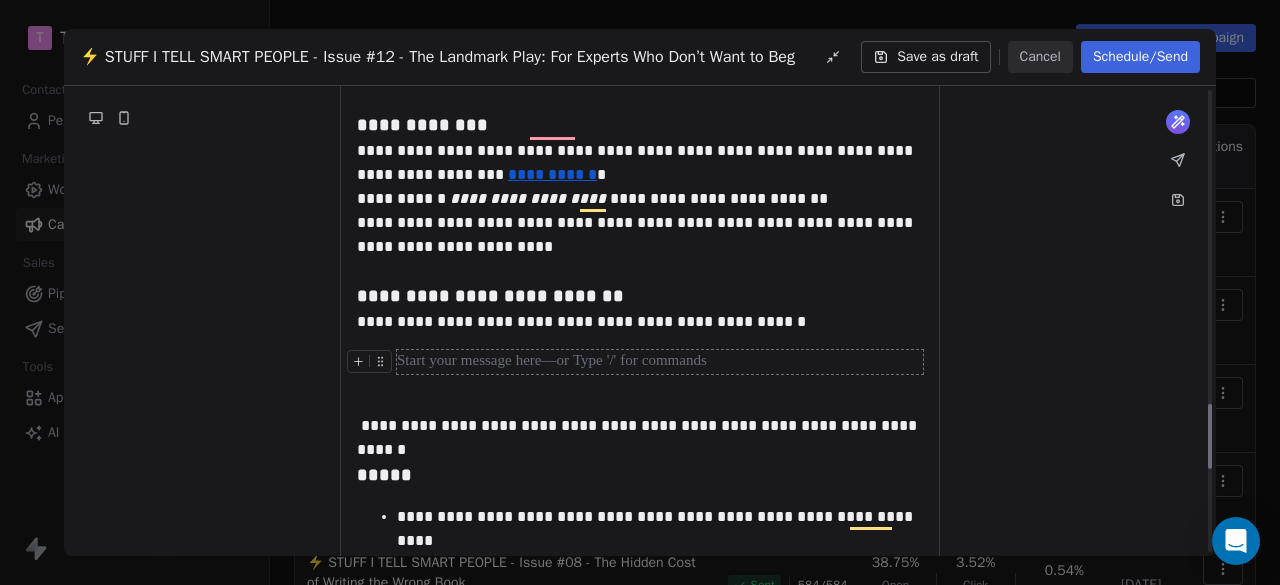 click at bounding box center (660, 362) 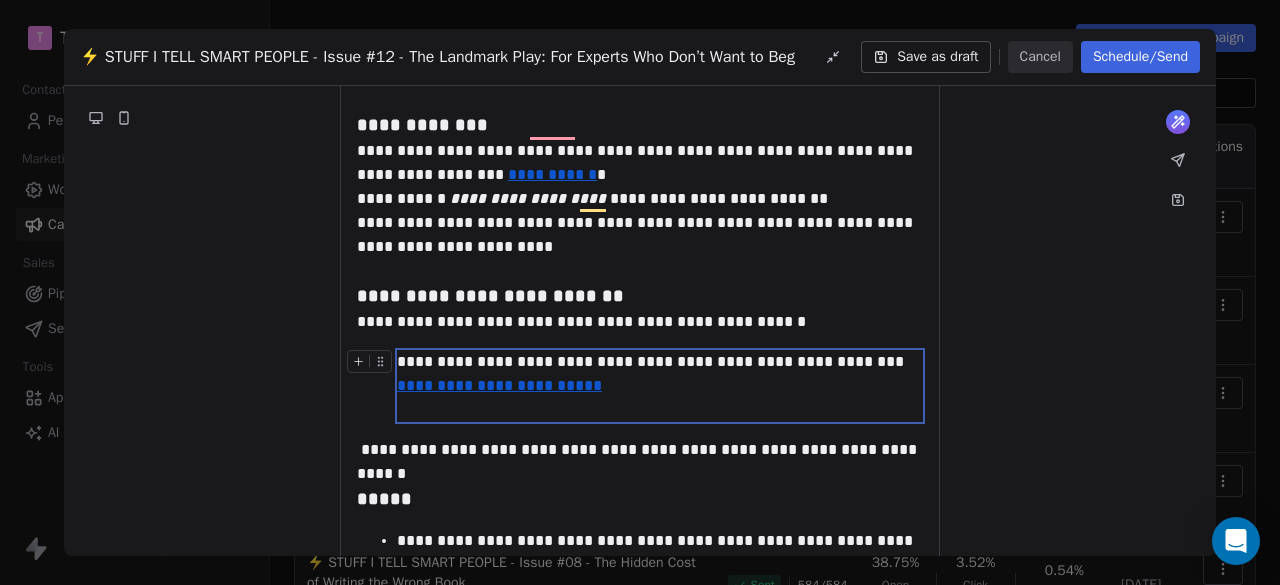 type 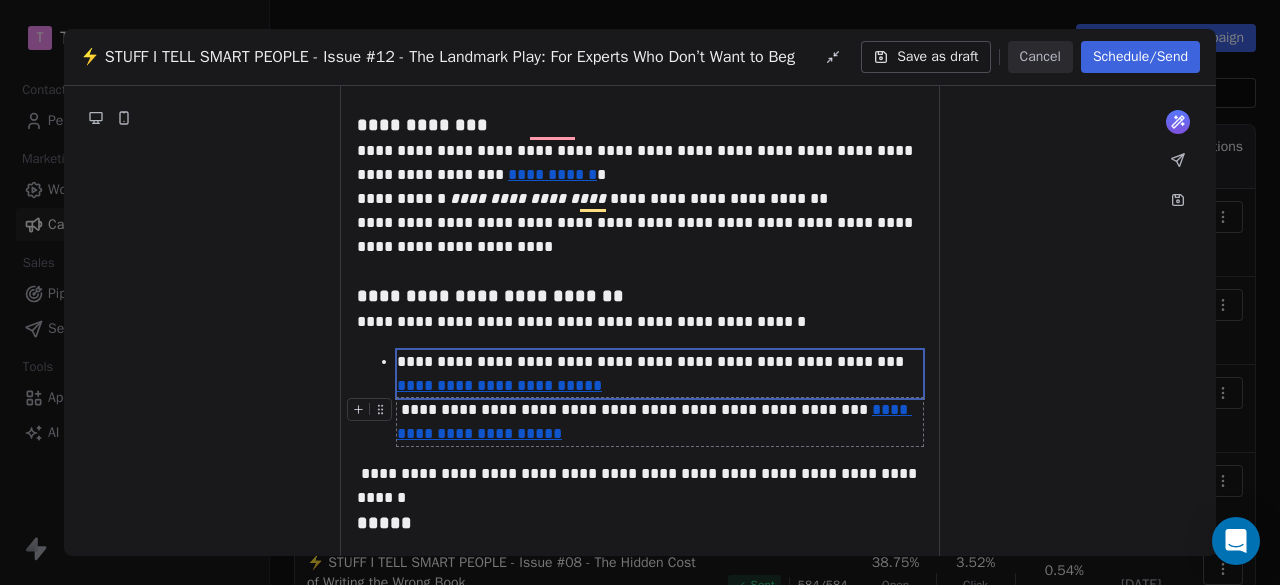 click on "**********" at bounding box center [660, 422] 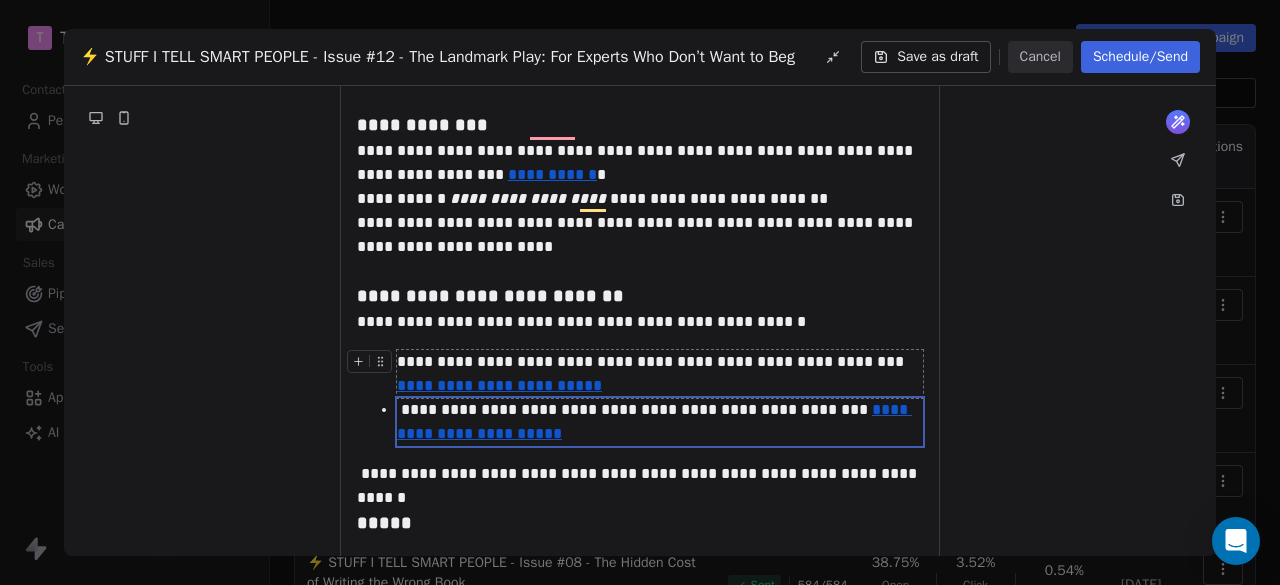 click on "**********" at bounding box center [660, 374] 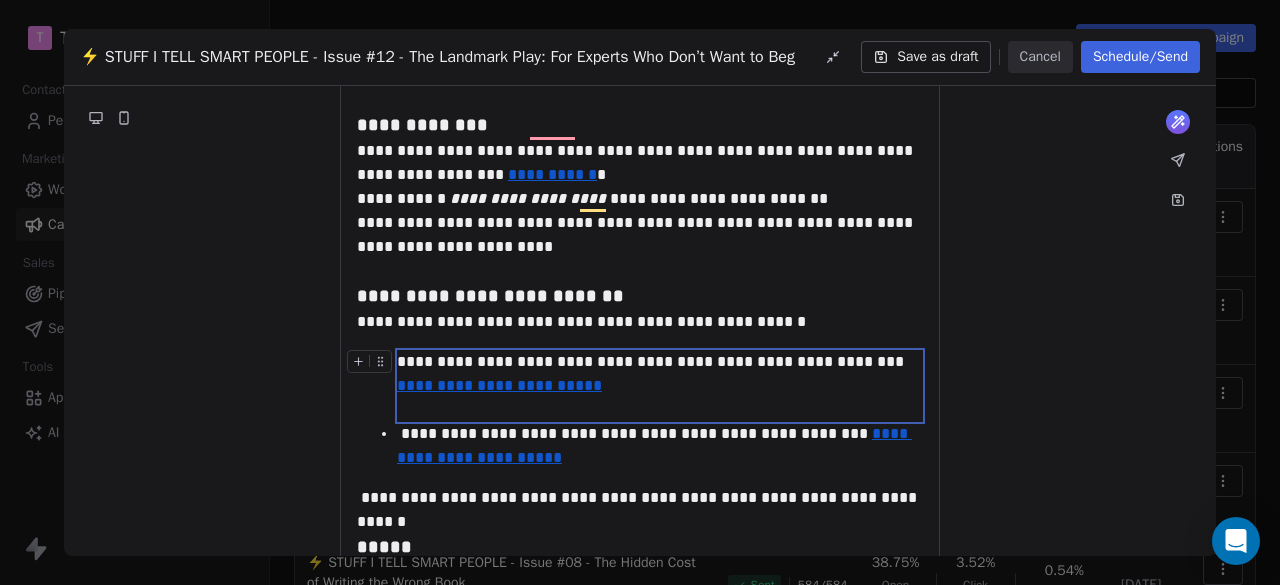click on "**********" at bounding box center (640, -406) 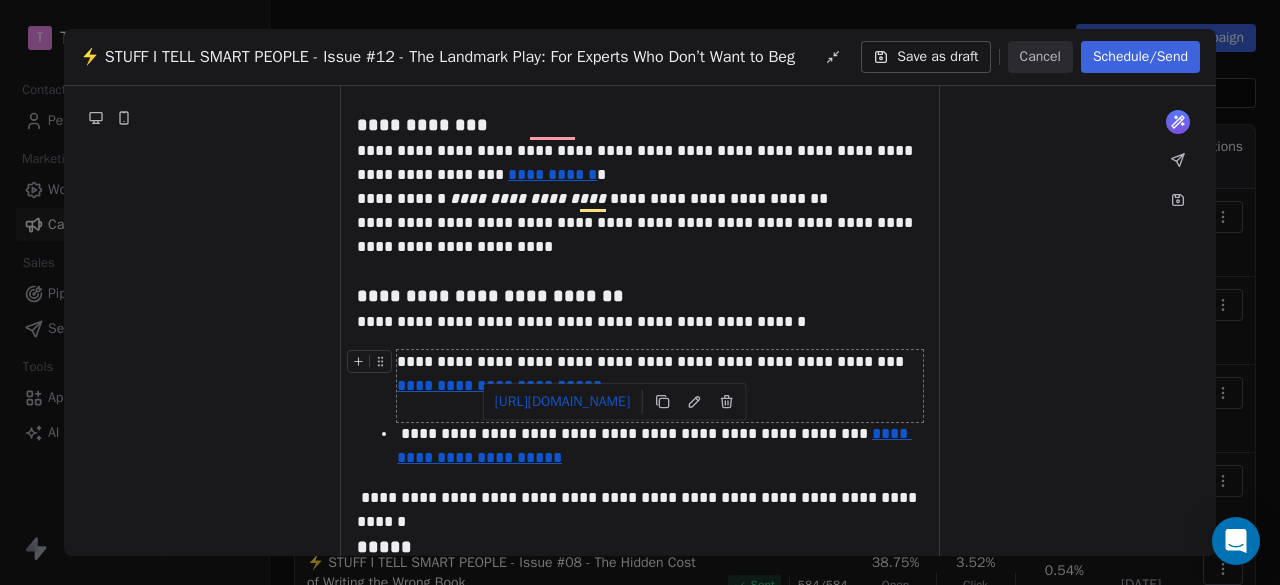 click on "**********" at bounding box center (499, 385) 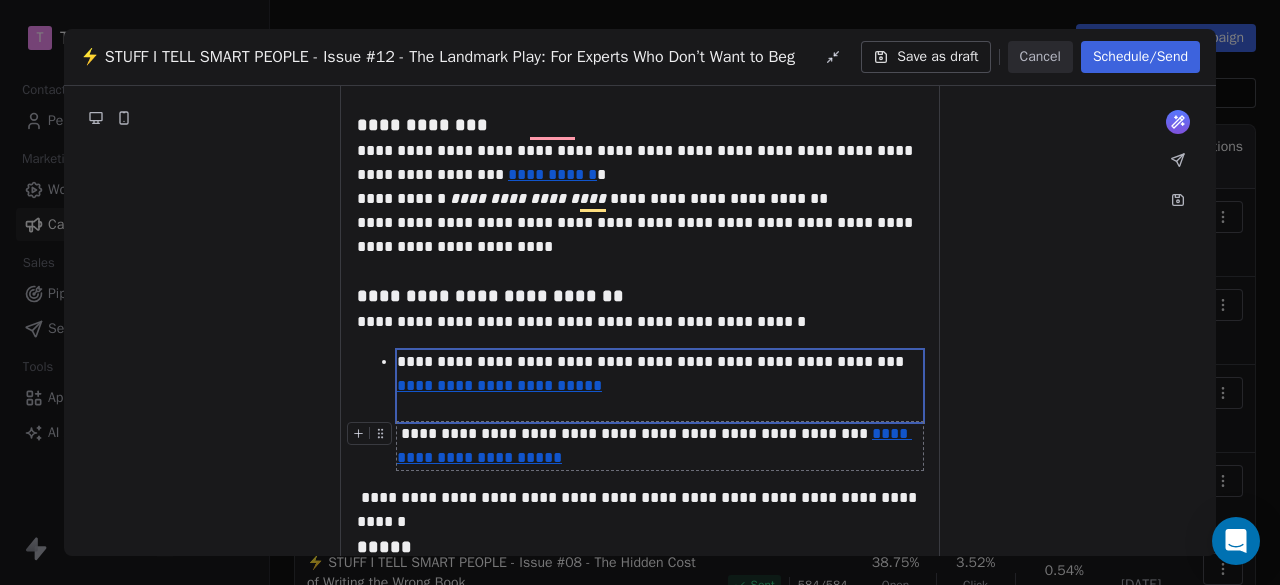 click on "**********" at bounding box center (640, -406) 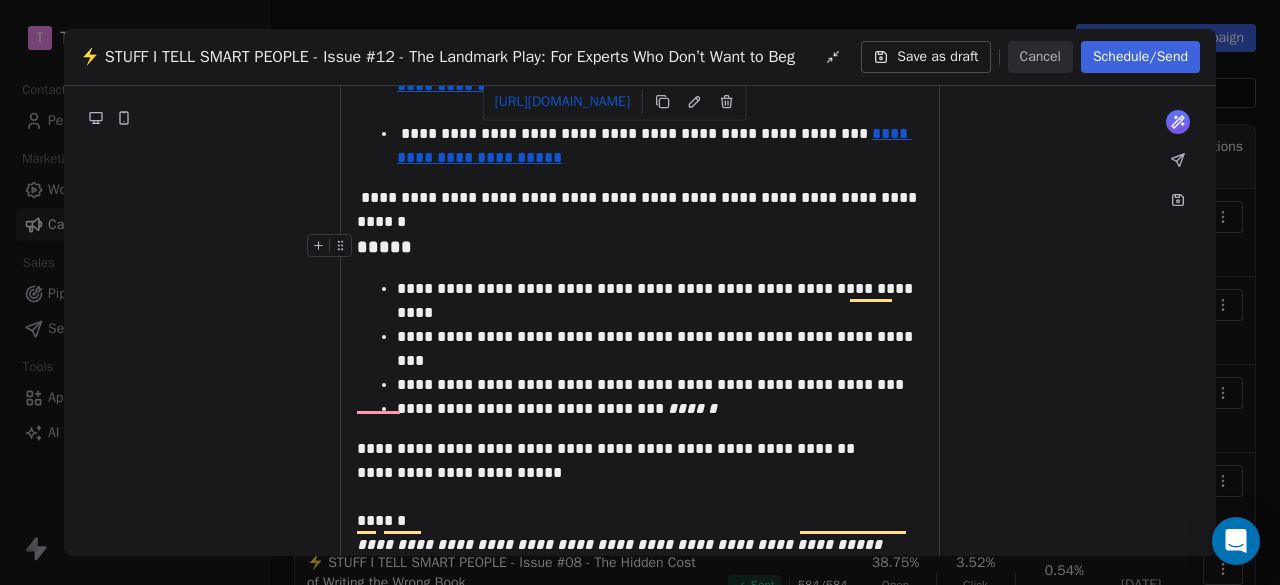 click at bounding box center (333, 251) 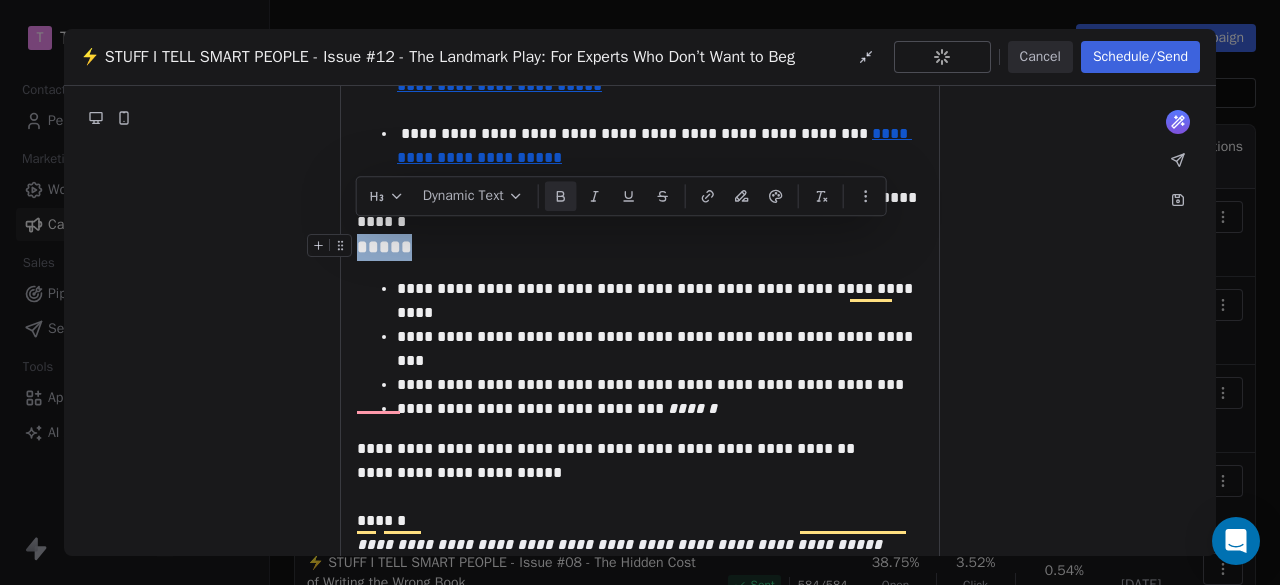 drag, startPoint x: 405, startPoint y: 235, endPoint x: 354, endPoint y: 223, distance: 52.392746 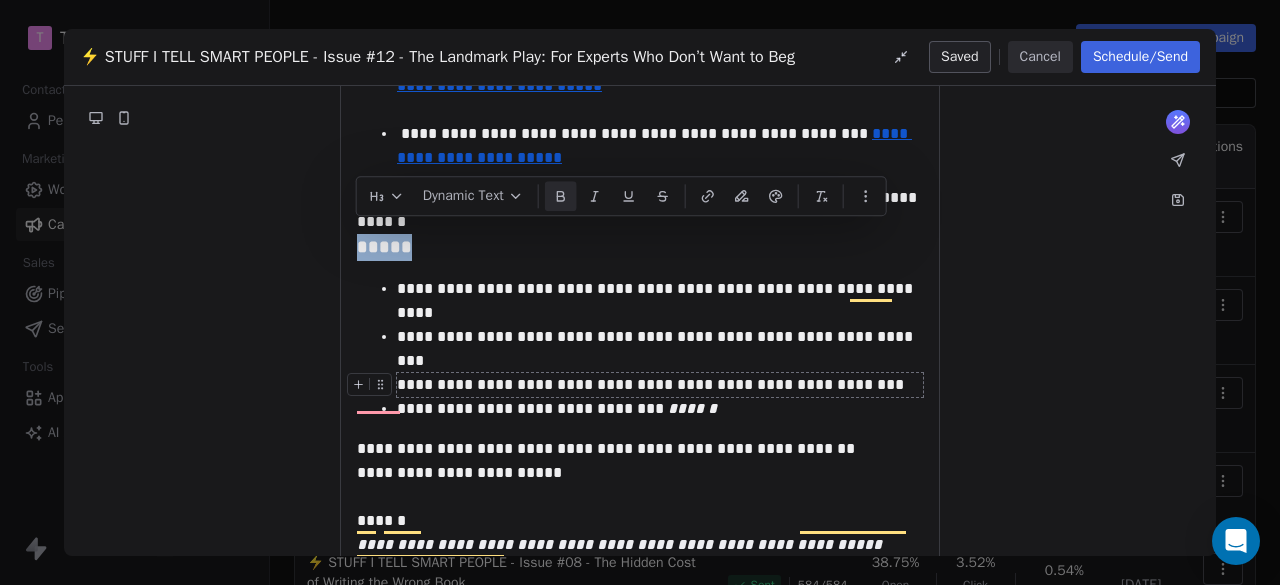 click on "**********" at bounding box center [650, 384] 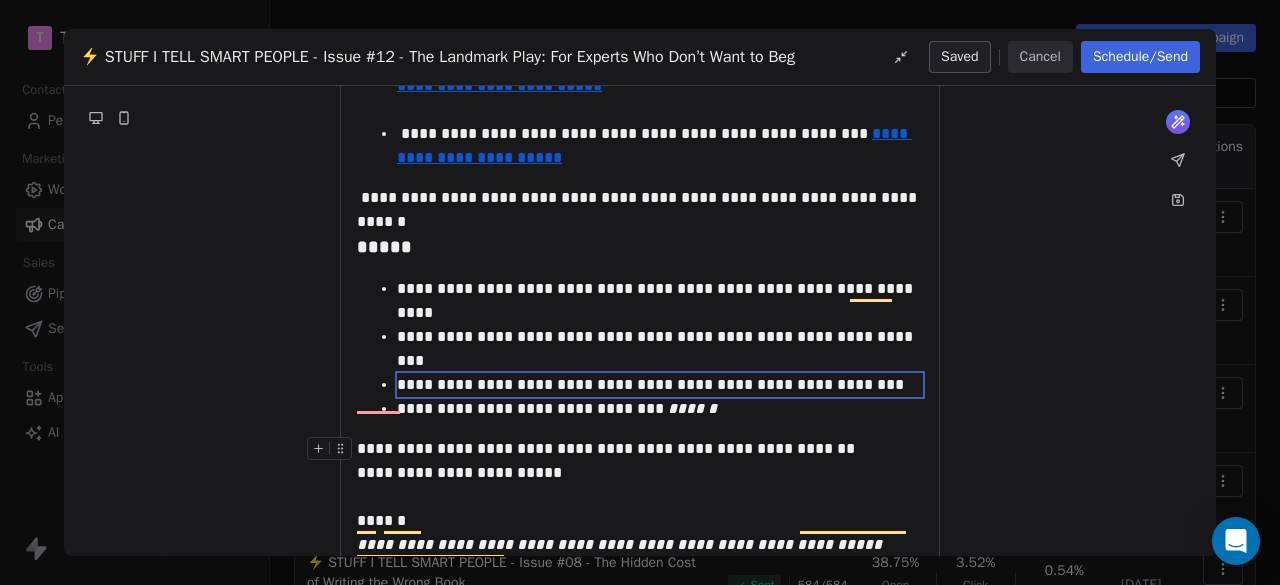click on "**********" at bounding box center (640, 473) 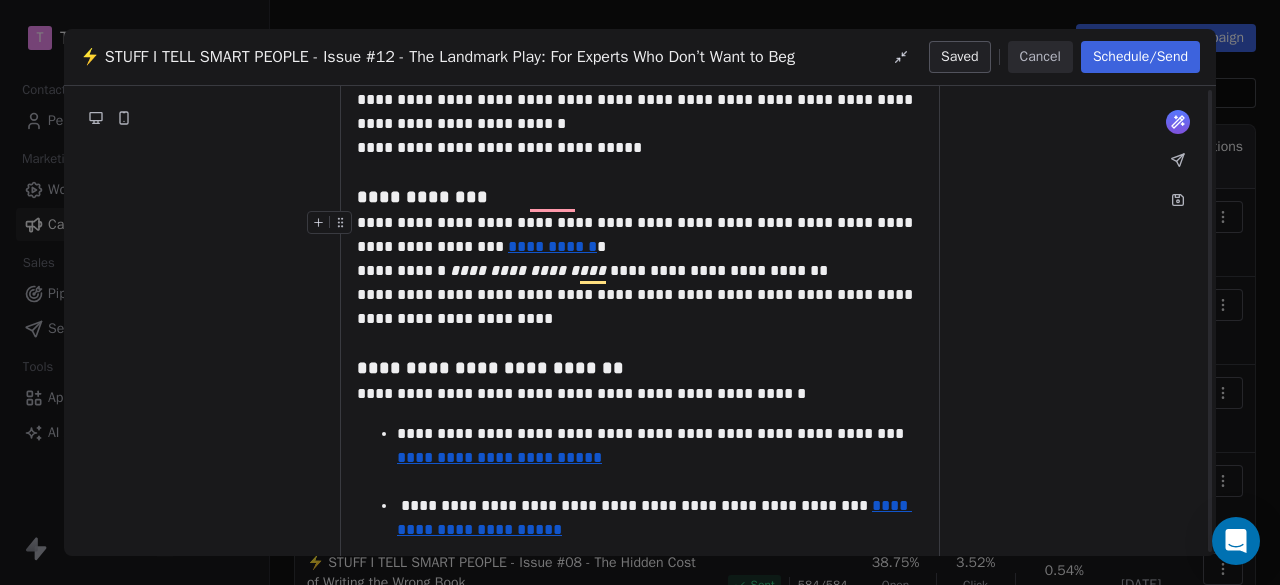 scroll, scrollTop: 1928, scrollLeft: 0, axis: vertical 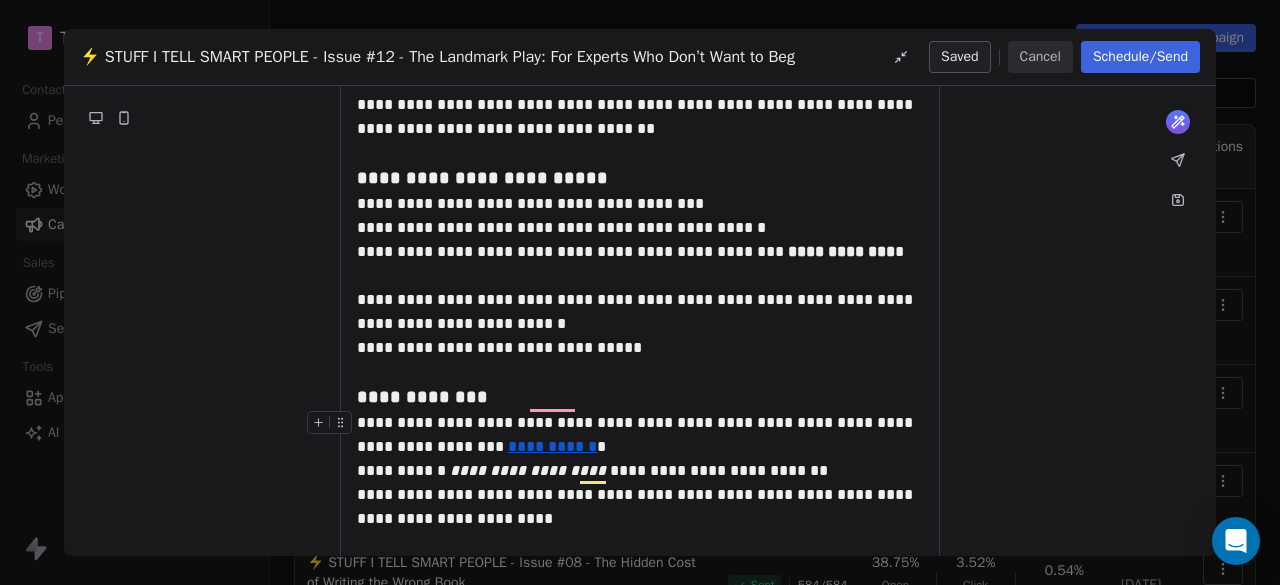 click on "**********" at bounding box center [640, 435] 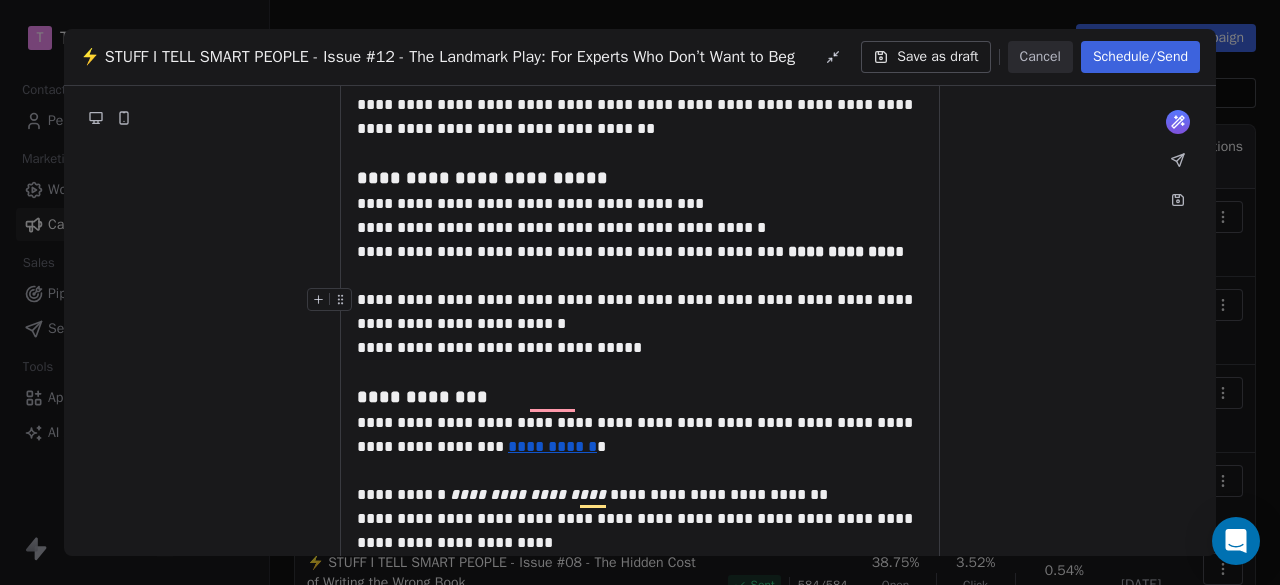scroll, scrollTop: 2022, scrollLeft: 0, axis: vertical 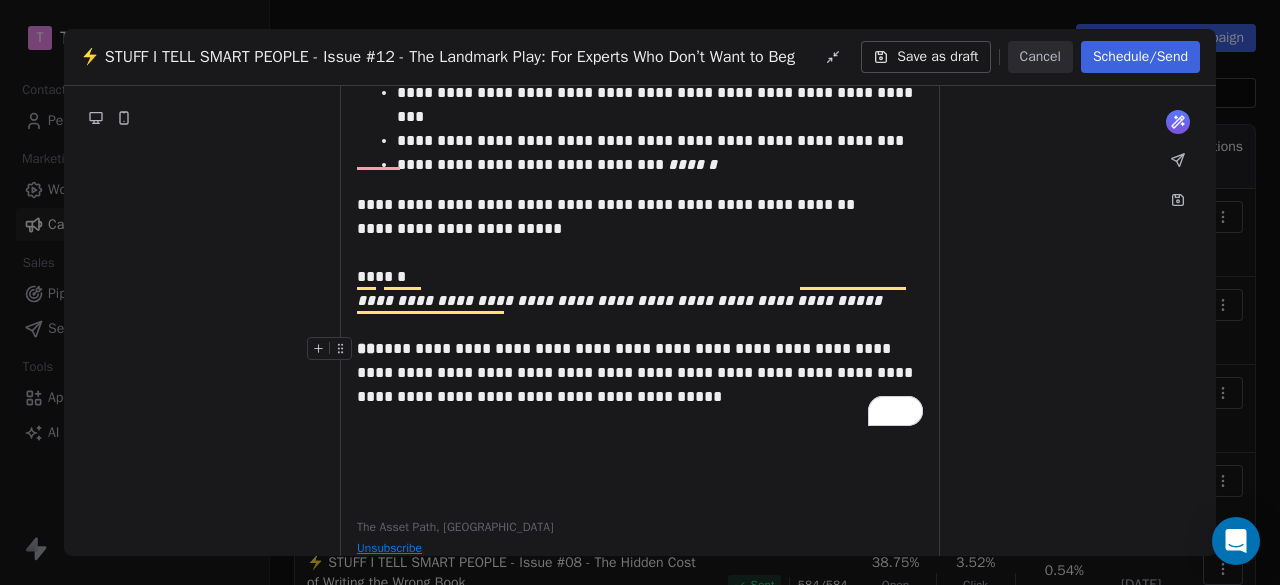 click on "**********" at bounding box center (640, 373) 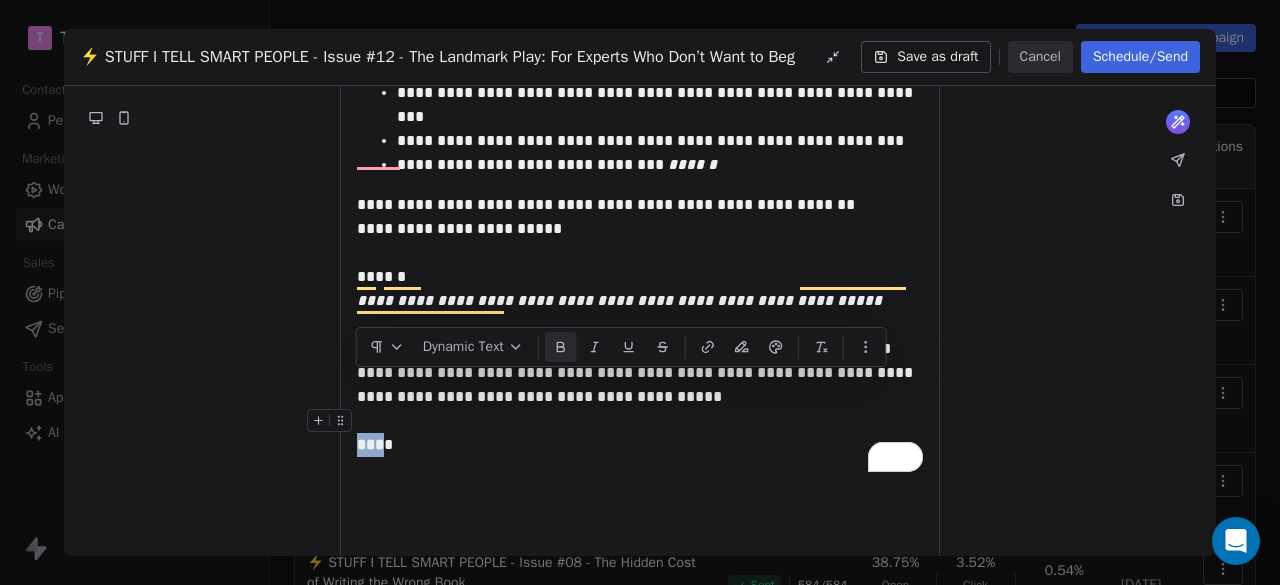 scroll, scrollTop: 2775, scrollLeft: 0, axis: vertical 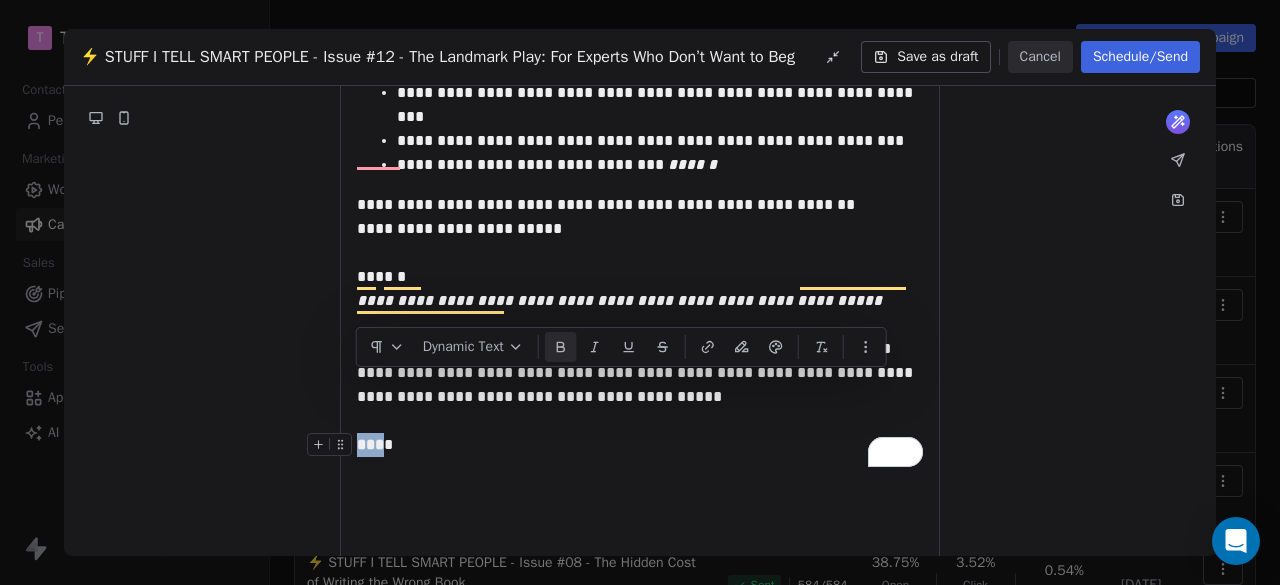 click on "*** *" at bounding box center (640, 445) 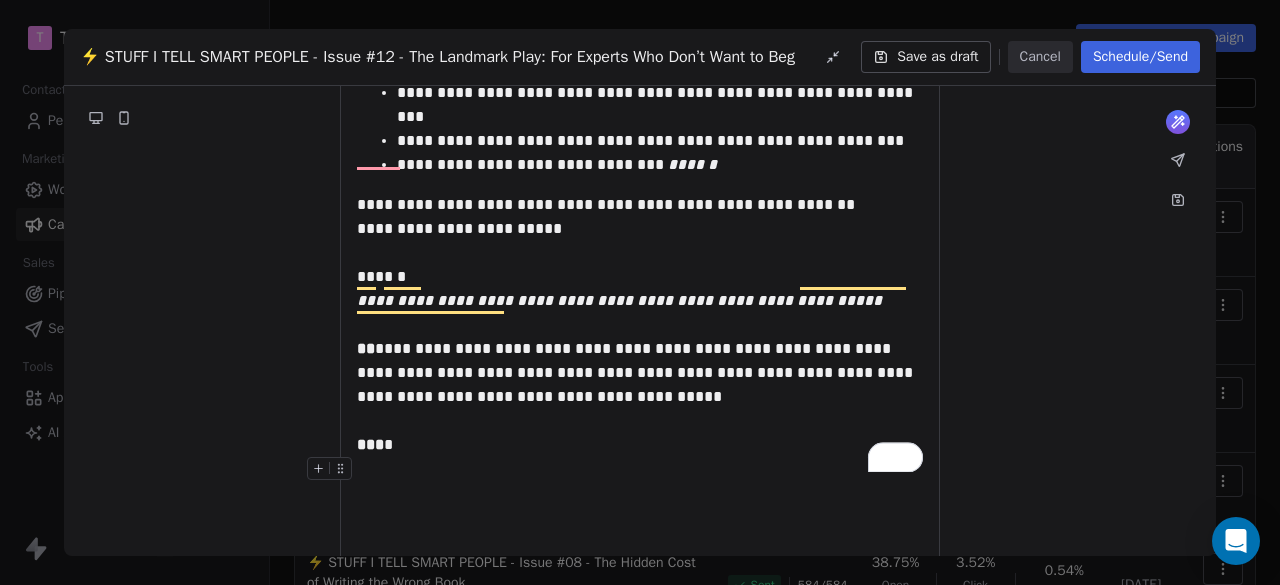 scroll, scrollTop: 2775, scrollLeft: 0, axis: vertical 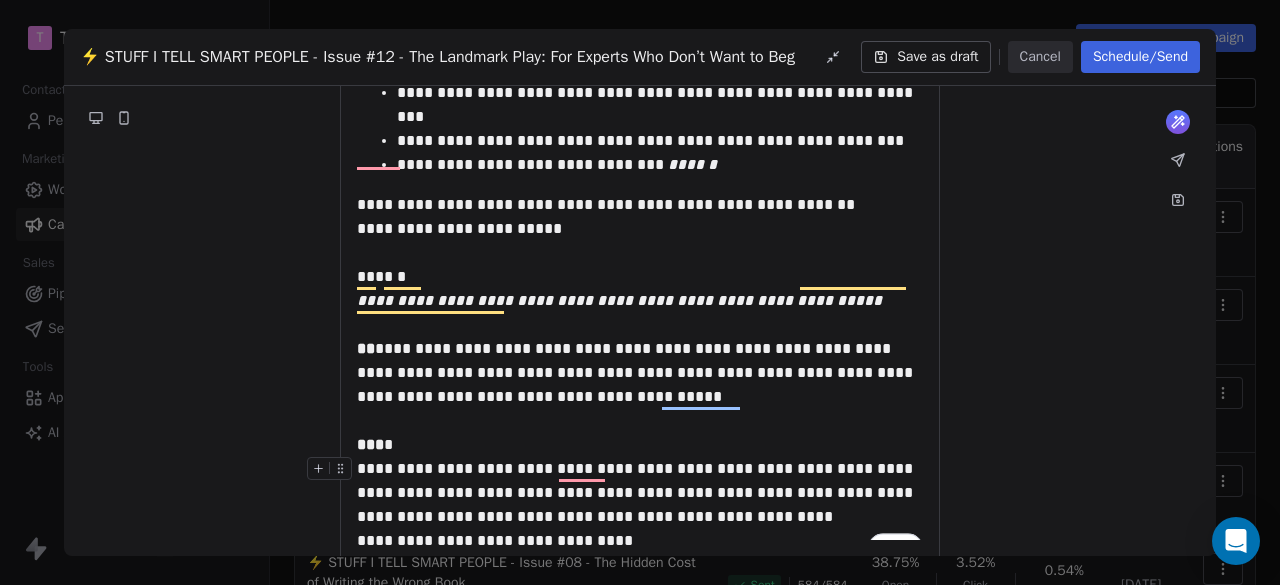 drag, startPoint x: 357, startPoint y: 413, endPoint x: 380, endPoint y: 419, distance: 23.769728 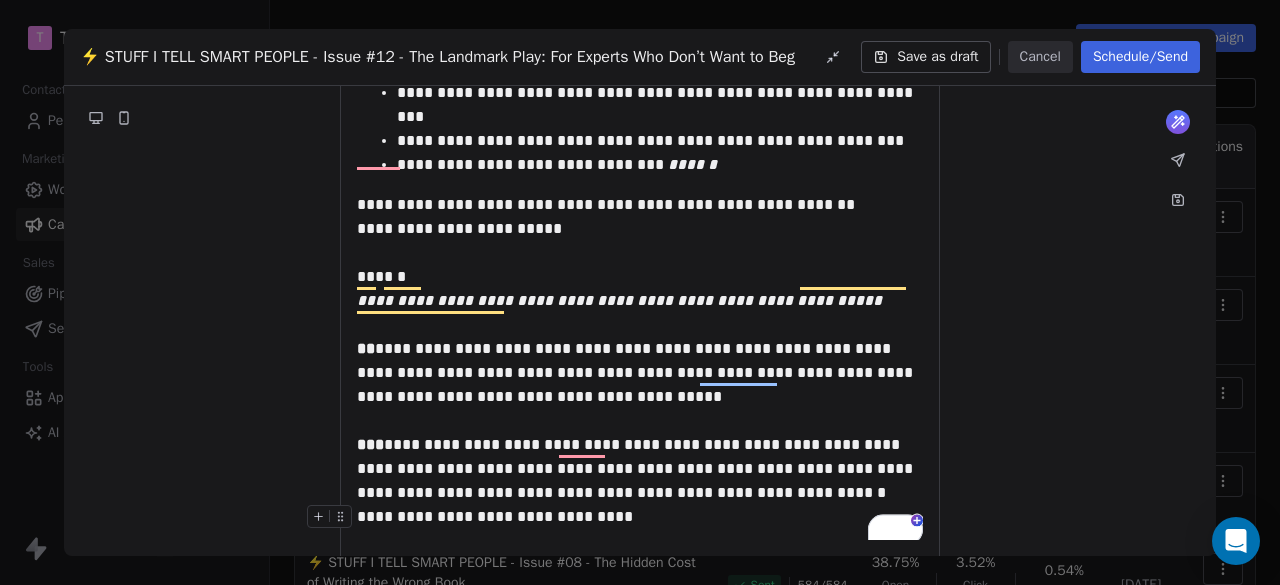 scroll, scrollTop: 2775, scrollLeft: 0, axis: vertical 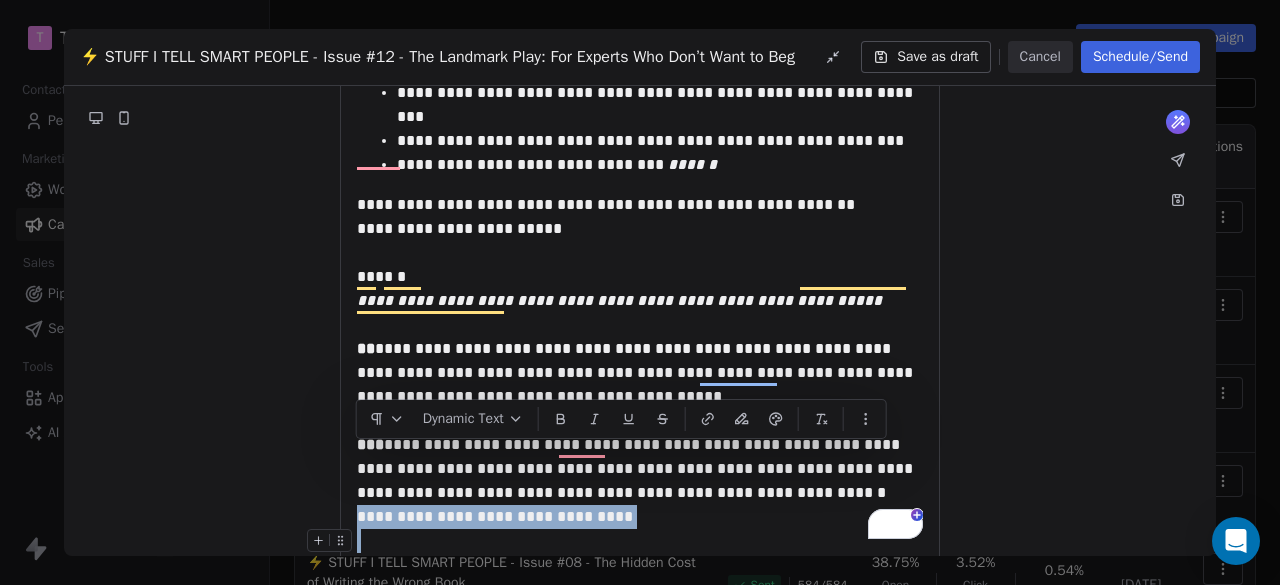 drag, startPoint x: 359, startPoint y: 461, endPoint x: 612, endPoint y: 472, distance: 253.23901 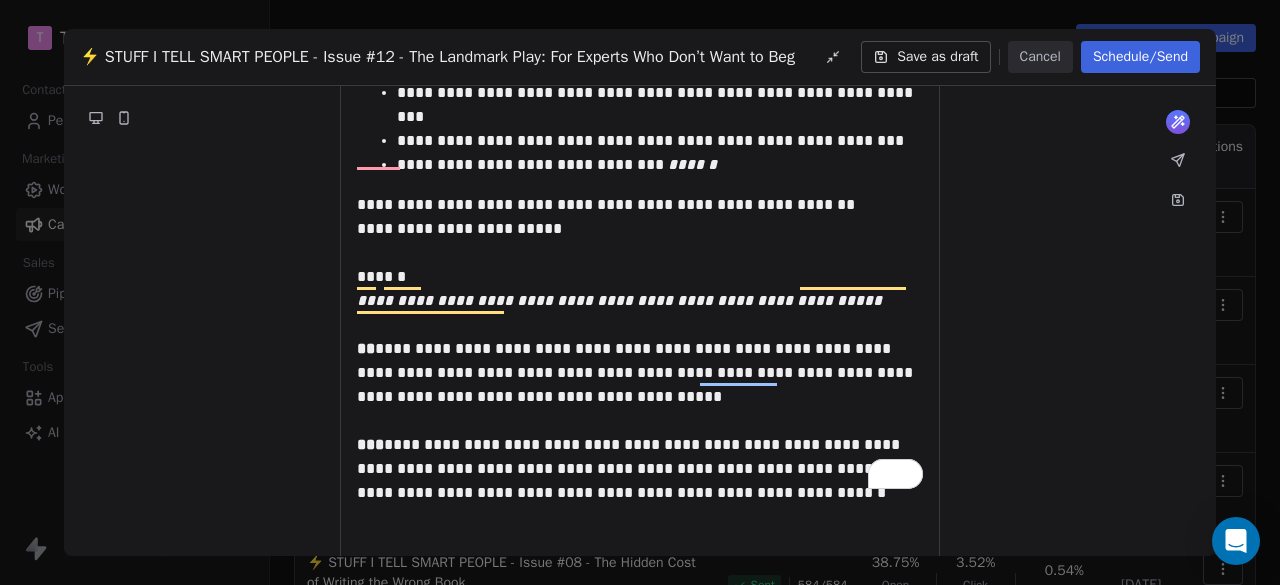 scroll, scrollTop: 2782, scrollLeft: 0, axis: vertical 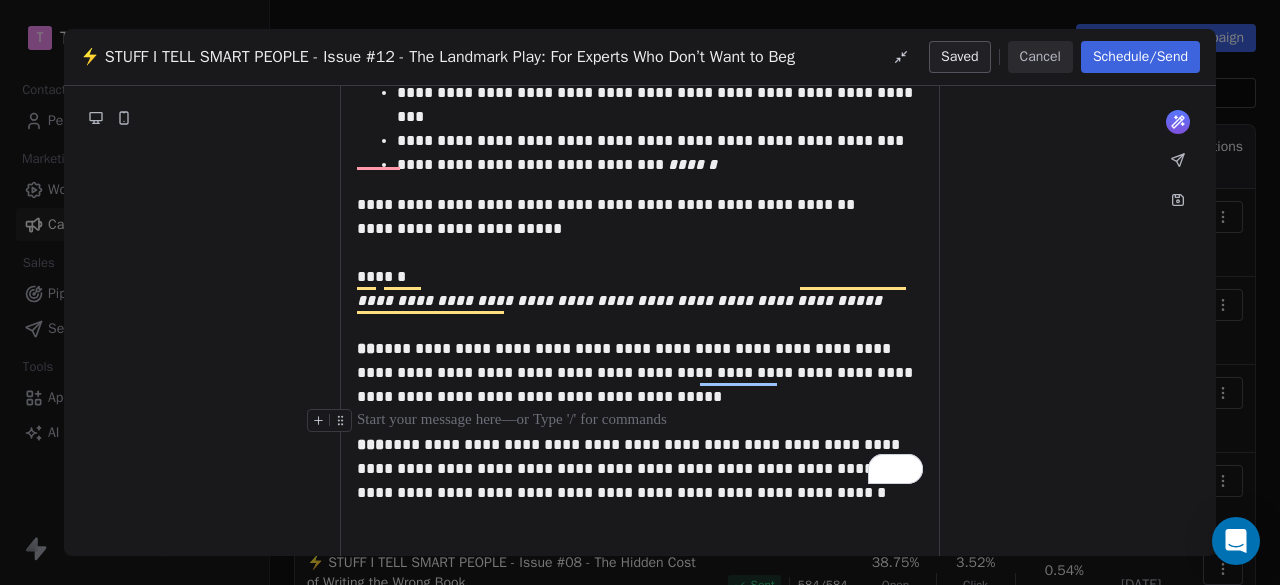 click at bounding box center [640, 421] 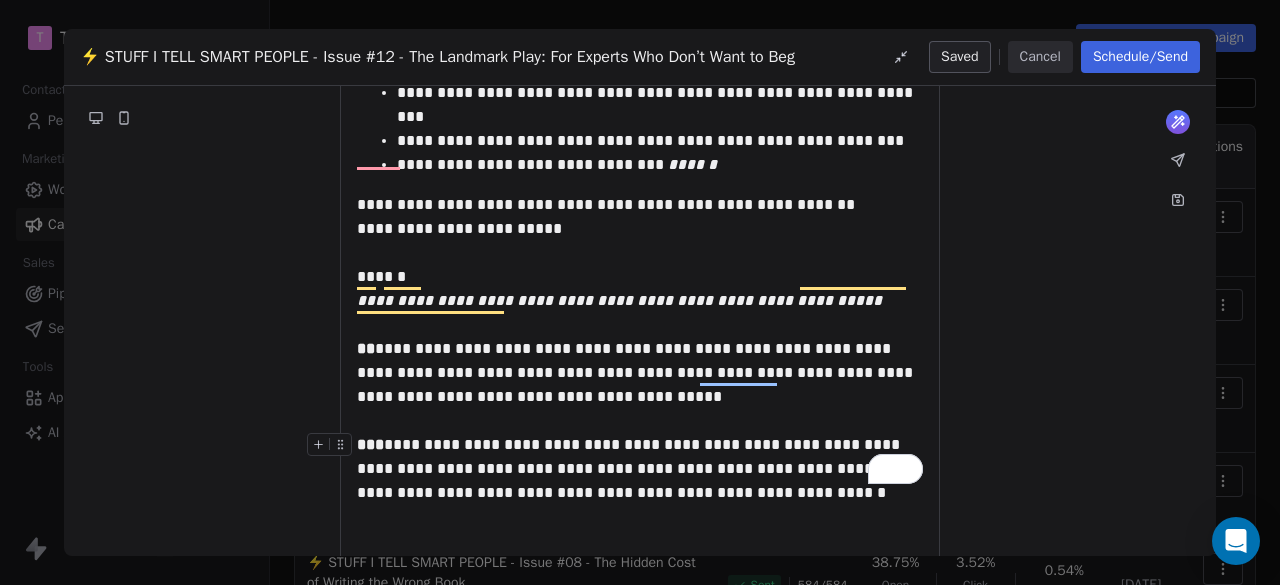 click on "**********" at bounding box center (640, 469) 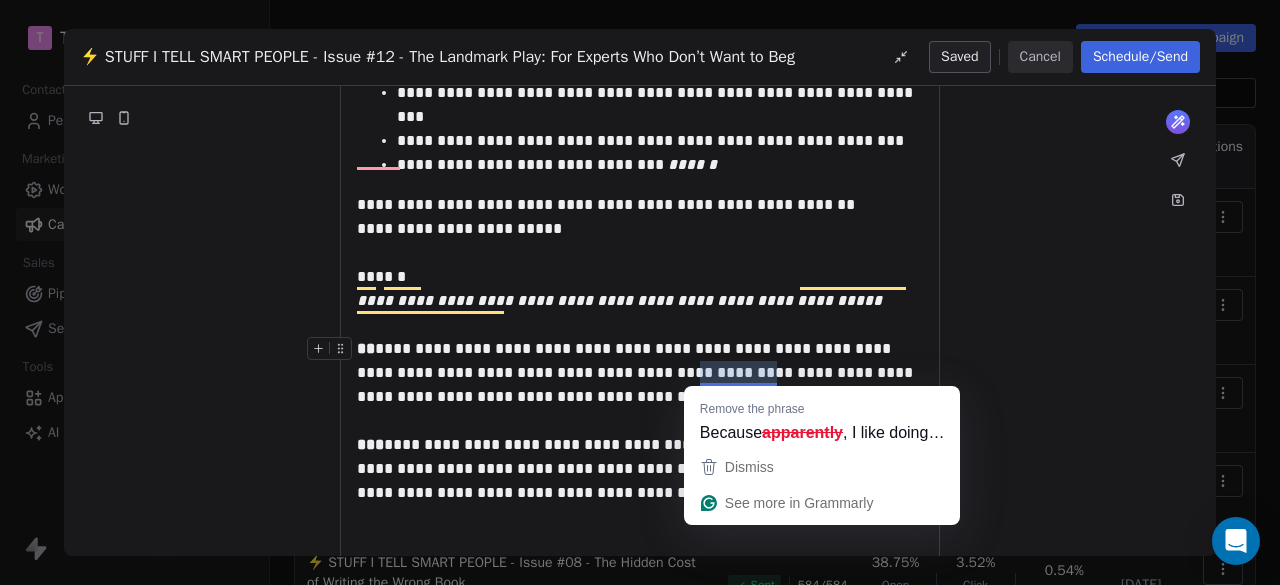 click on "**********" at bounding box center (640, 373) 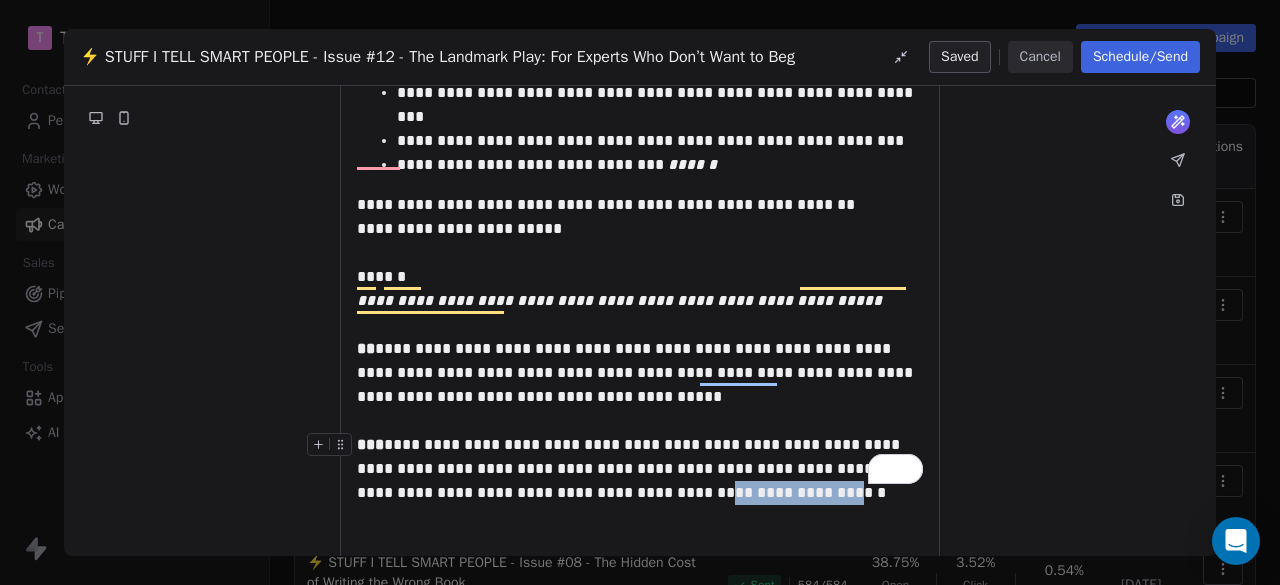 drag, startPoint x: 634, startPoint y: 421, endPoint x: 749, endPoint y: 431, distance: 115.43397 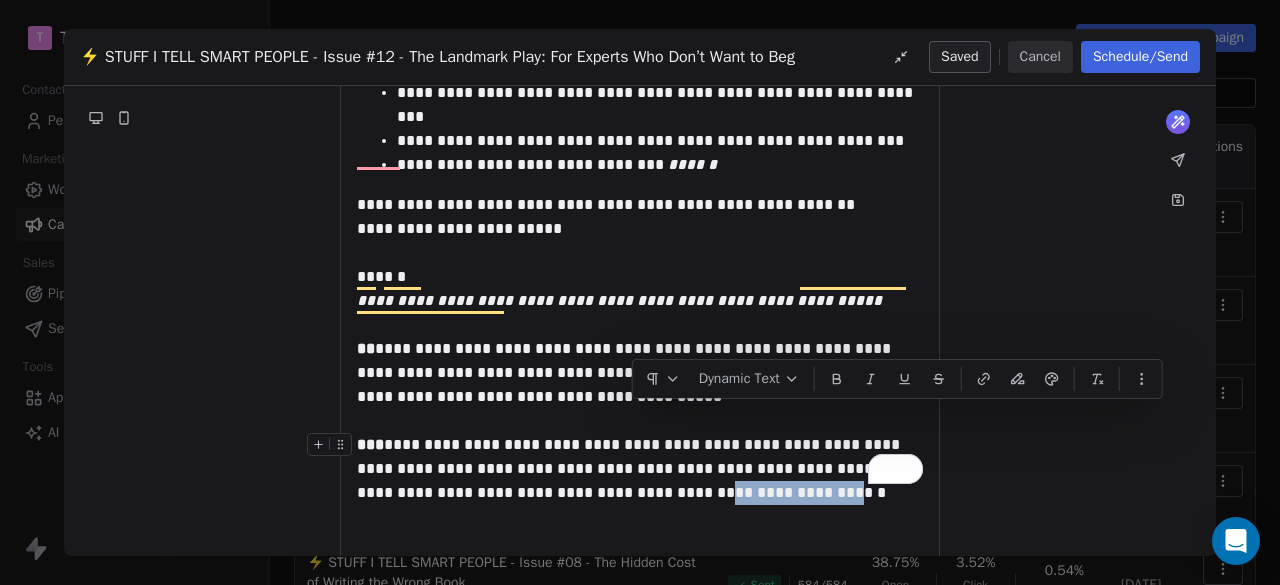 click on "**********" at bounding box center (640, 469) 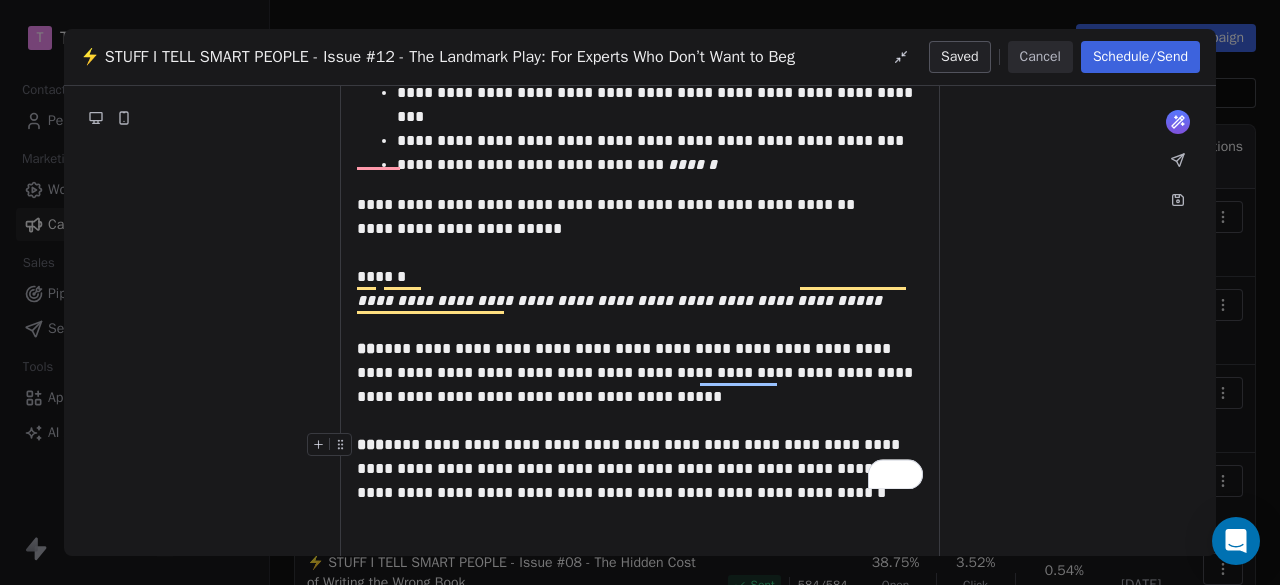 scroll, scrollTop: 2782, scrollLeft: 0, axis: vertical 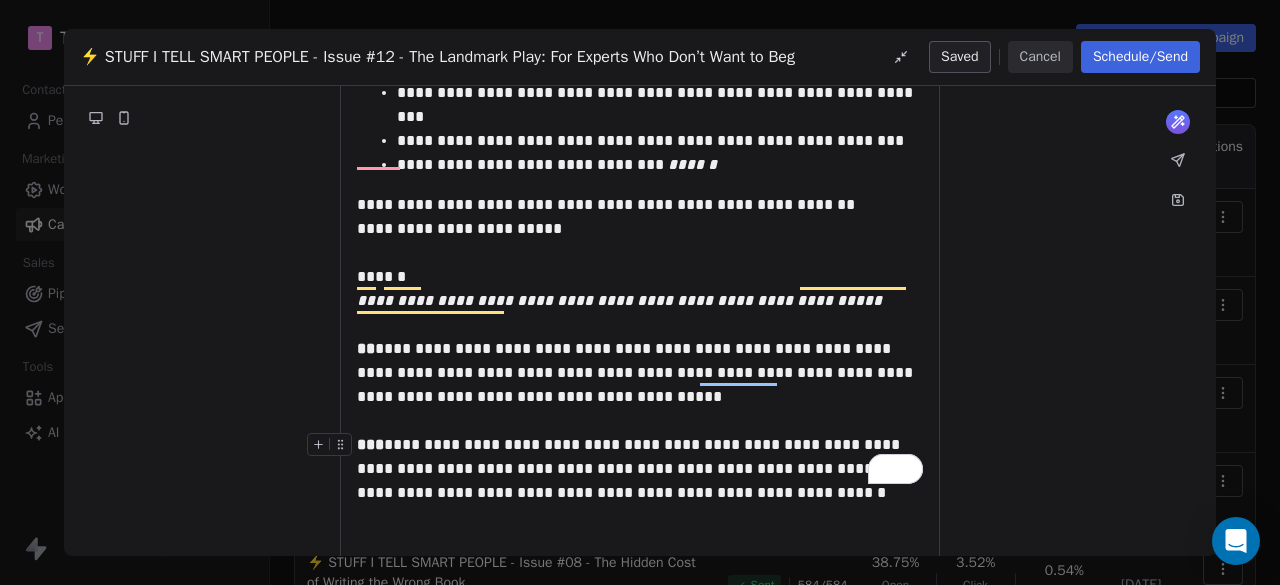 click on "**********" at bounding box center [640, 469] 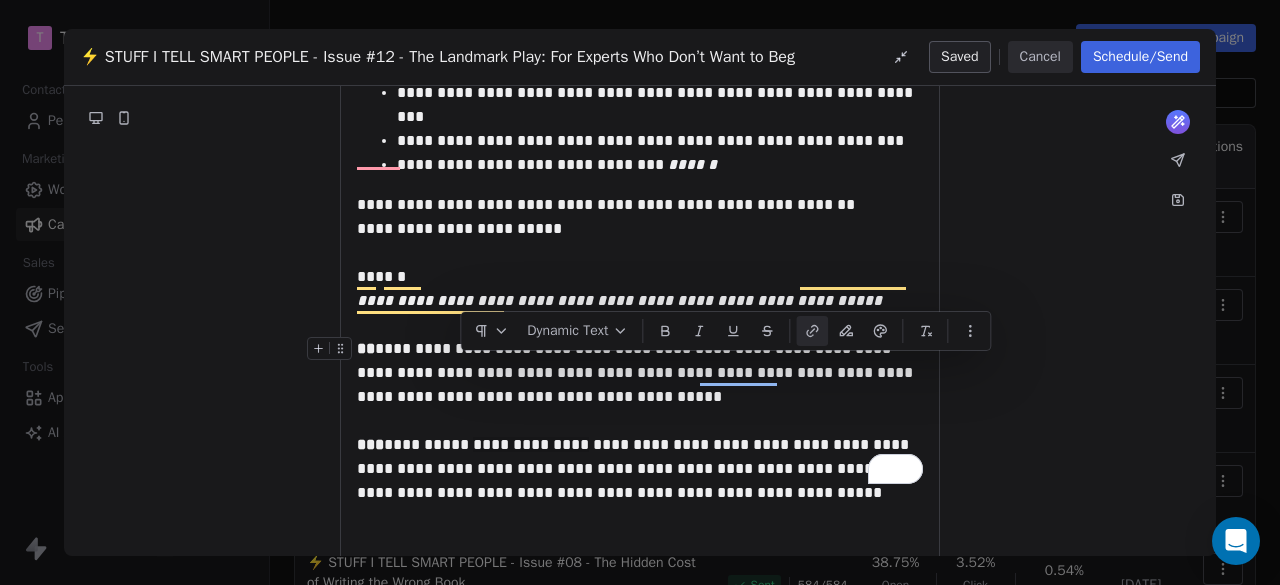 click 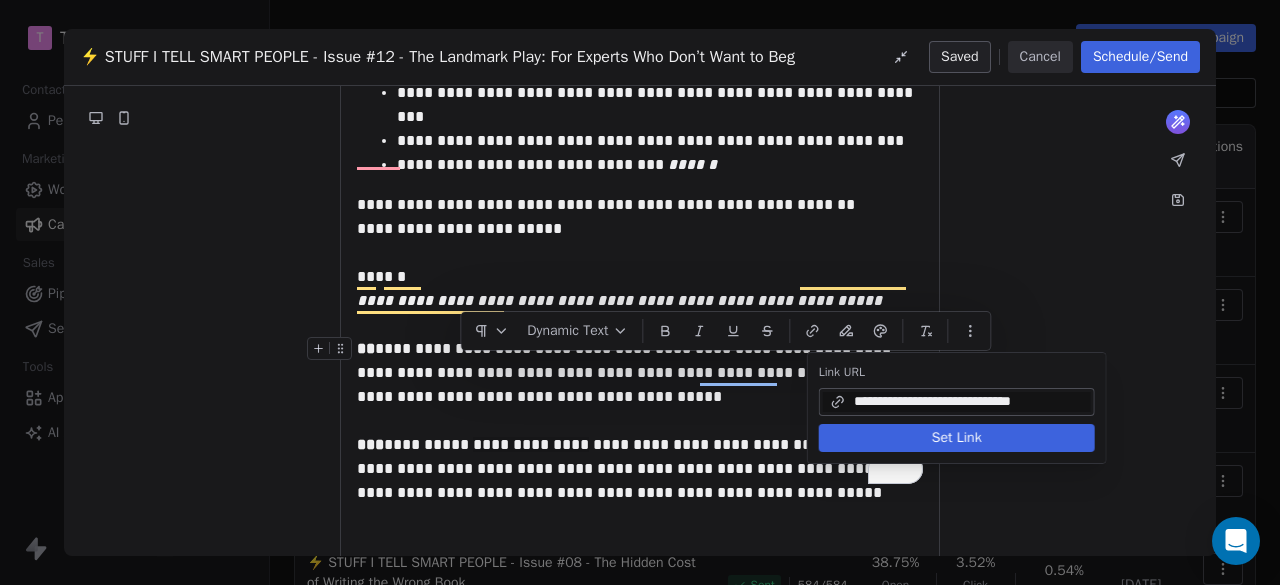 type on "**********" 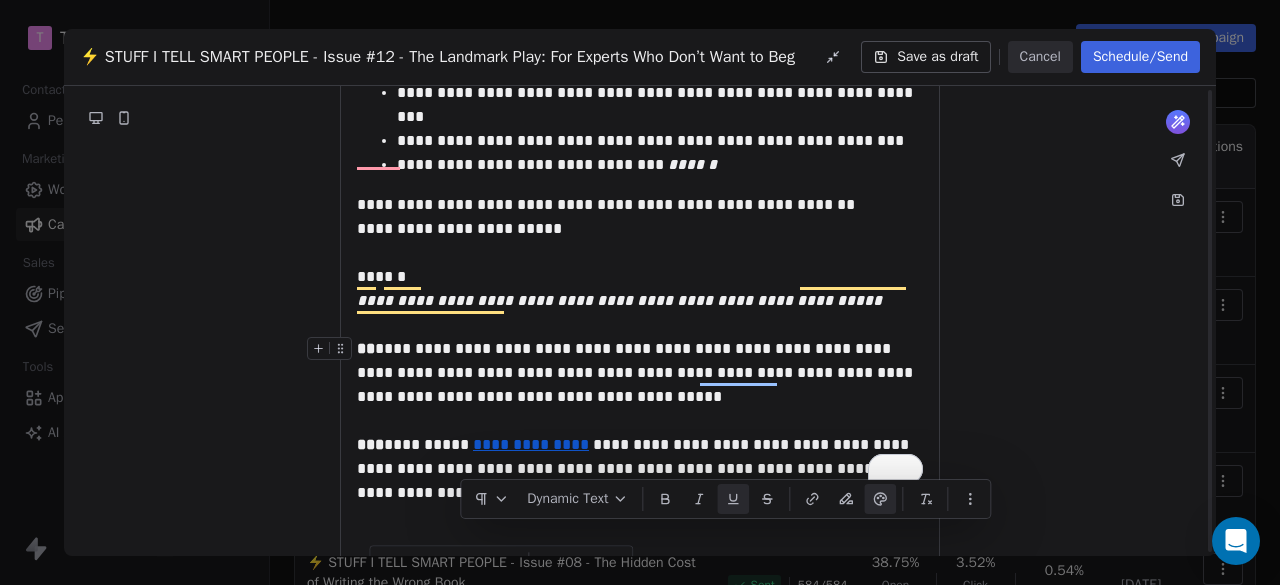 scroll, scrollTop: 2616, scrollLeft: 0, axis: vertical 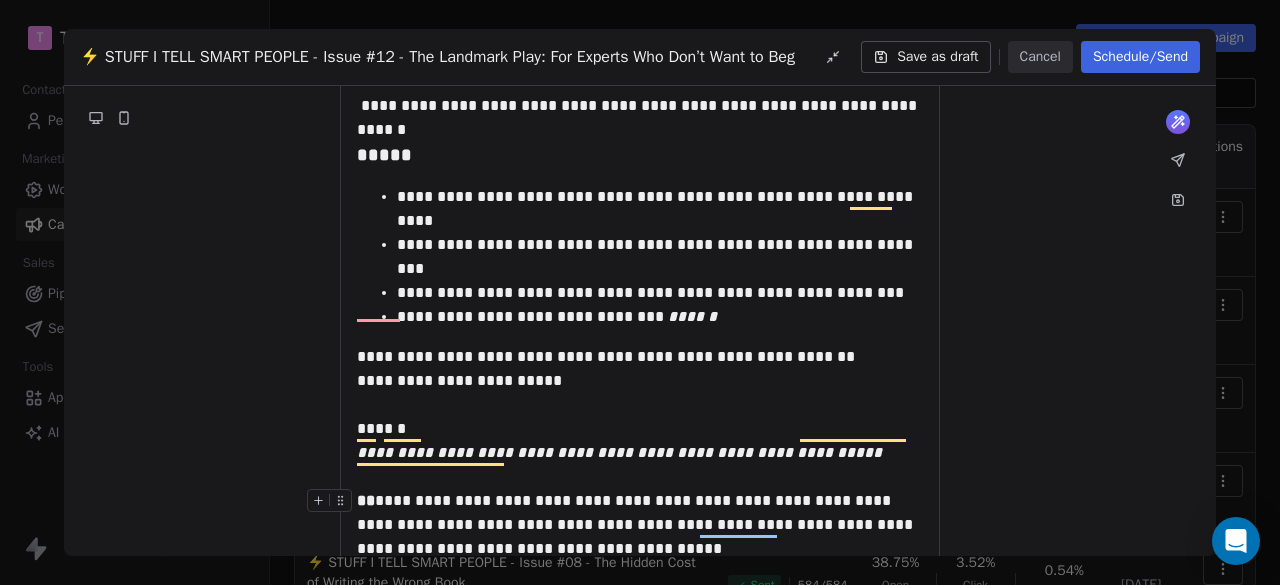 click on "**********" at bounding box center (640, -774) 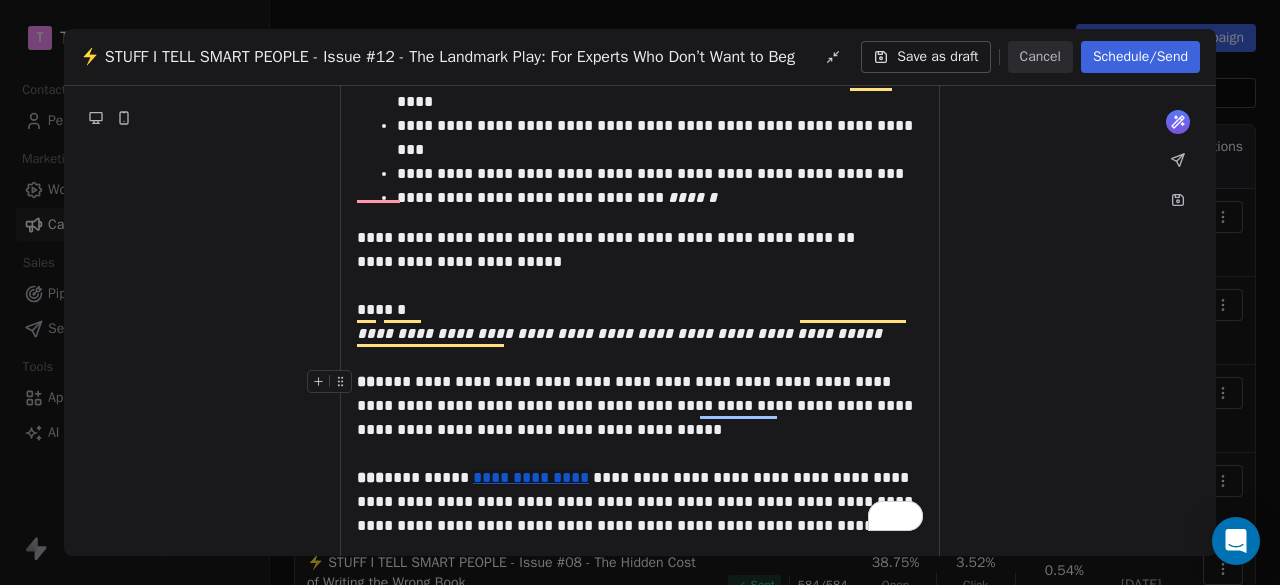 scroll, scrollTop: 2824, scrollLeft: 0, axis: vertical 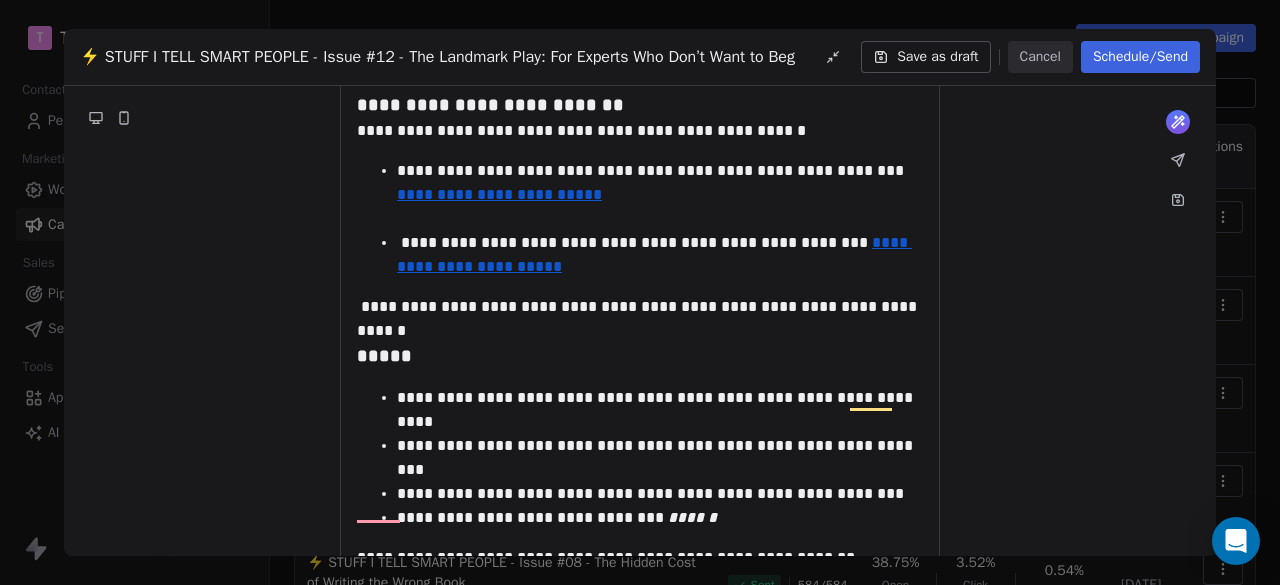 click on "Schedule/Send" at bounding box center (1140, 57) 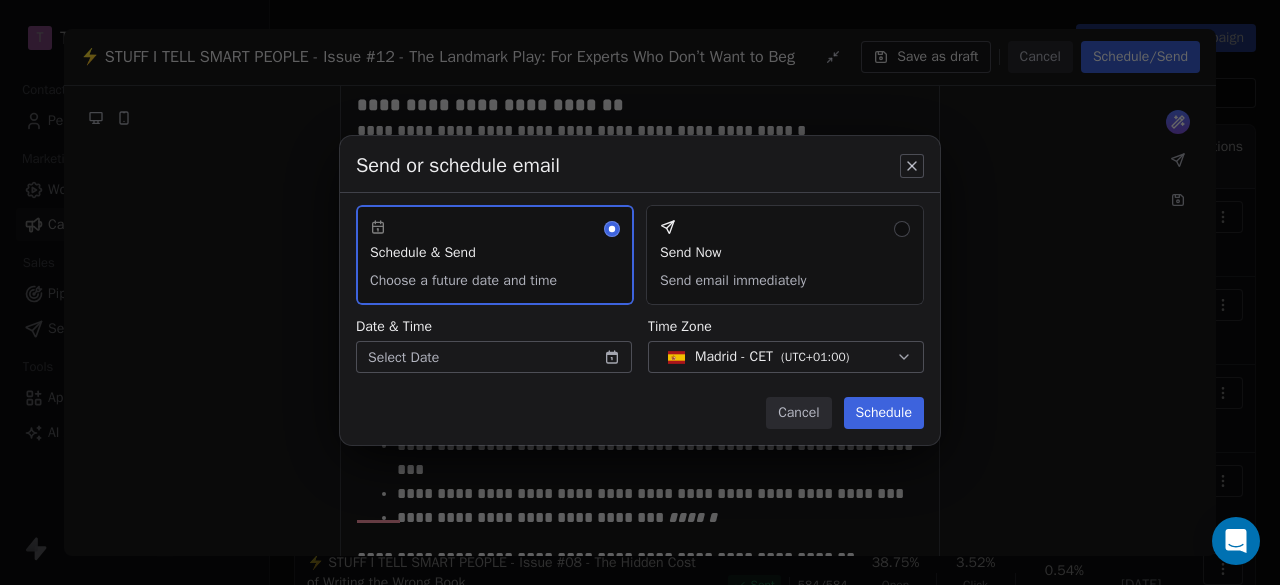 click on "T The Asset Path Contacts People Marketing Workflows Campaigns Sales Pipelines Sequences Beta Tools Apps AI Agents Help & Support Campaigns  Create new campaign All All Drafts Drafts Sent Sent Name Status Analytics Created at Actions ⚡ STUFF I TELL SMART PEOPLE - Issue #12 - The Landmark Play: For Experts Who Don’t Want to Beg To: Smart People Draft - Open Rate - Click Rate - Unsubscribe Jul 1, 2025 ⚡ STUFF I TELL SMART PEOPLE - Issue #11 - The Bleeding Neck Play: Why Polite Books Don’t Sell To: Smart People Sent 591 / 591 41.85% Open Rate 1.36% Click Rate 0.54% Unsubscribe Jun 25, 2025 ⚡ STUFF I TELL SMART PEOPLE - Issue #10 - The Invisible Book That’s Already in Your Business To: Smart People Sent 588 / 588 41.51% Open Rate 5.39% Click Rate 1.35% Unsubscribe Jun 19, 2025 ⚡ STUFF I TELL SMART PEOPLE - Issue #09 - You’re Not Behind. You’re Just Overloaded. To: Smart People Sent 587 / 587 41.08% Open Rate 2.97% Click Rate 0.27% Unsubscribe Jun 11, 2025 To: Smart People Sent 584 / 584 38.75%" at bounding box center [640, 292] 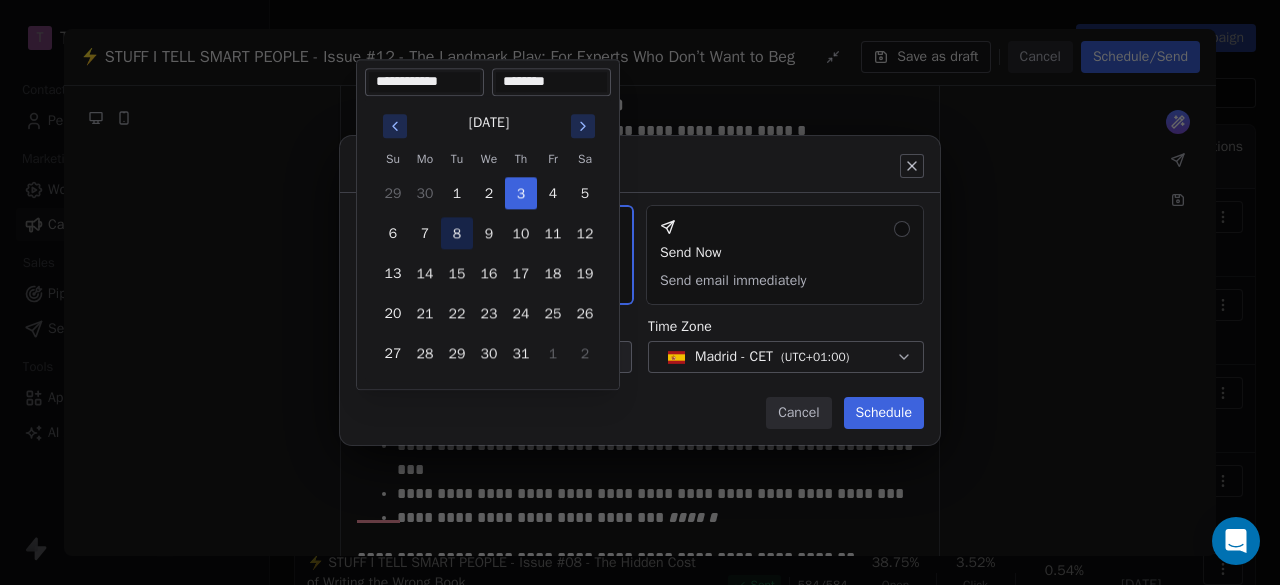 click on "8" at bounding box center (457, 233) 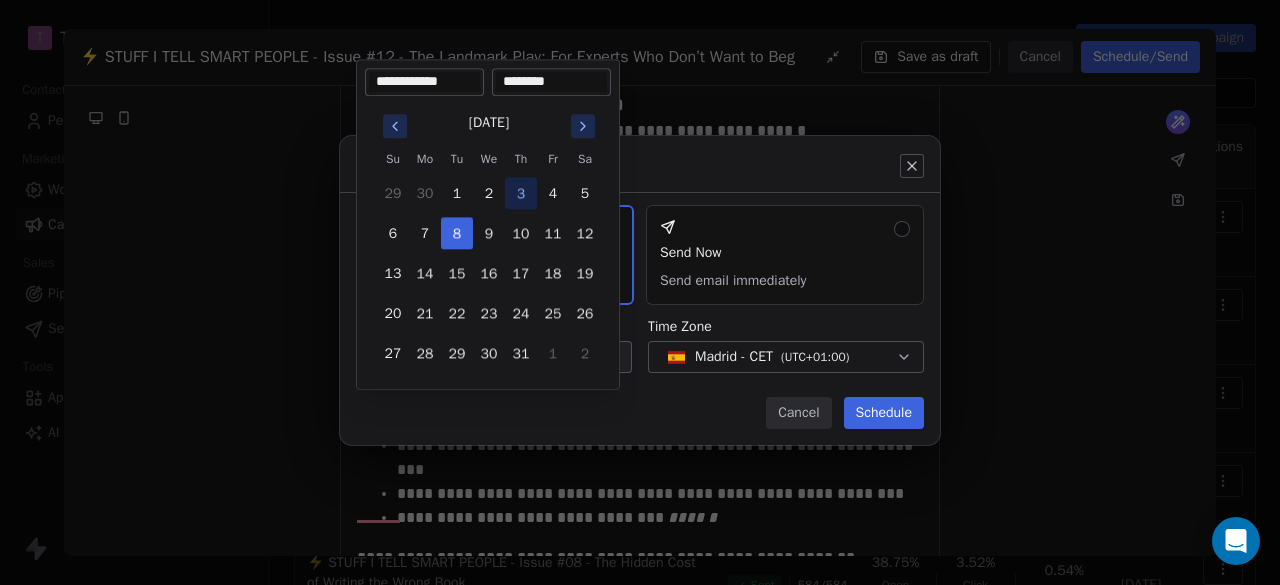 click on "********" at bounding box center [551, 82] 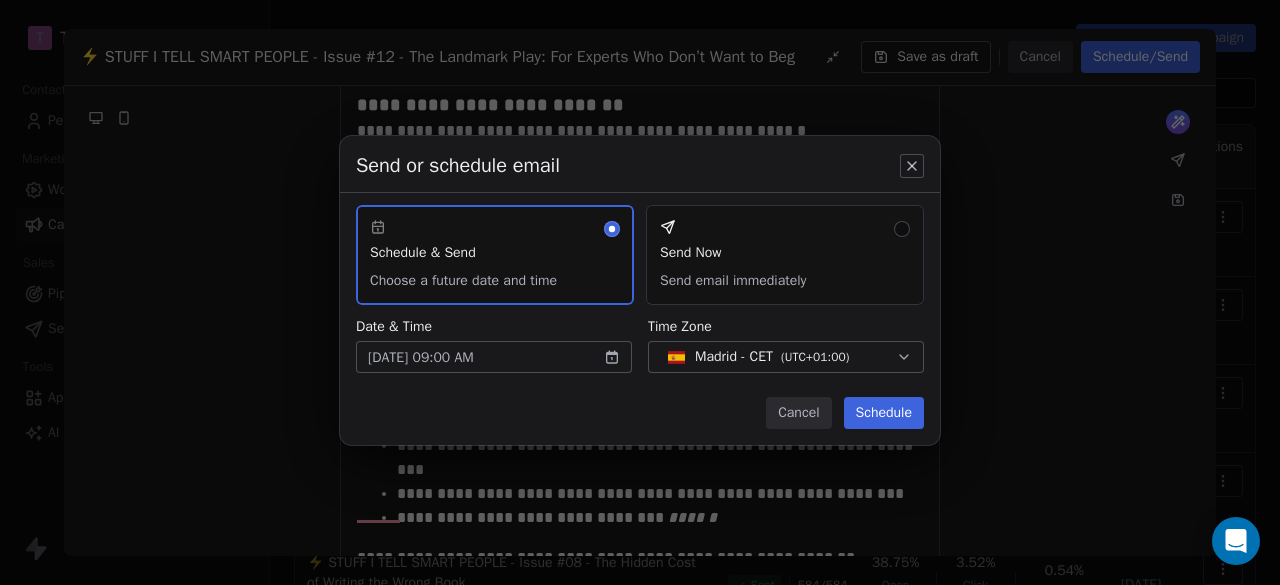 click on "Schedule" at bounding box center (884, 413) 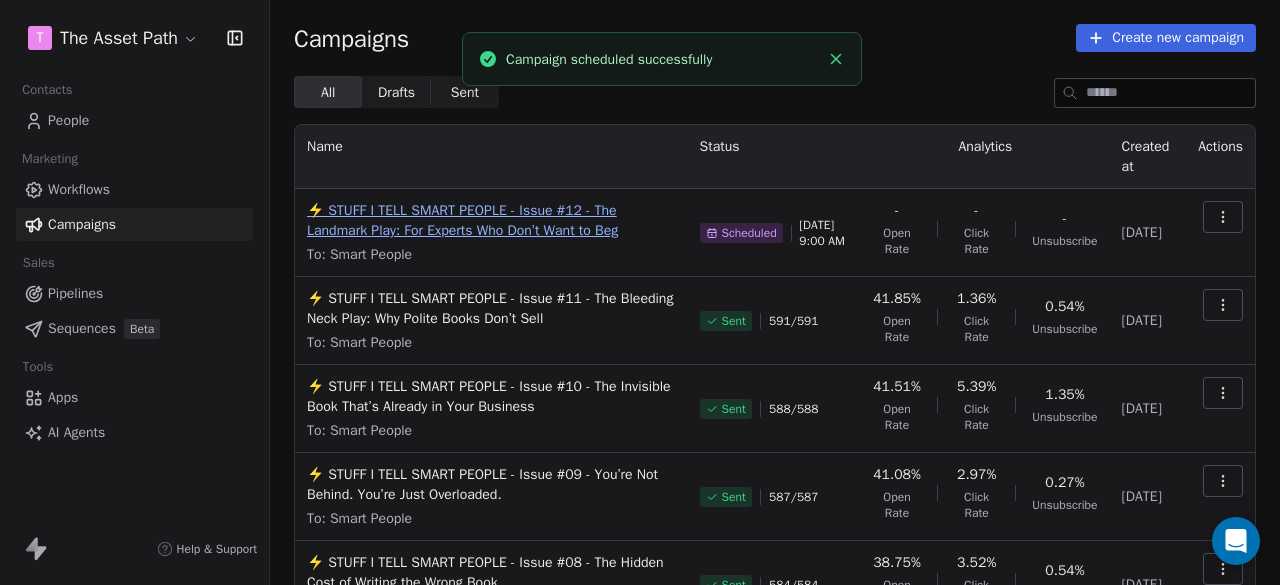click on "⚡ STUFF I TELL SMART PEOPLE - Issue #12 - The Landmark Play: For Experts Who Don’t Want to Beg" at bounding box center [491, 221] 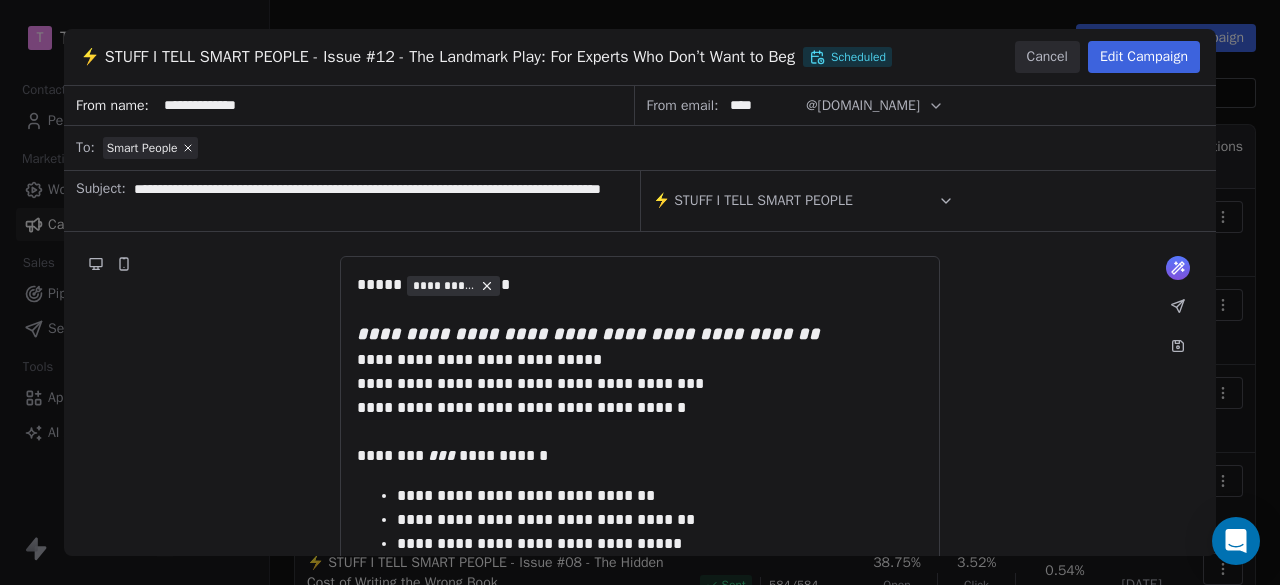 drag, startPoint x: 1272, startPoint y: 132, endPoint x: 1270, endPoint y: 195, distance: 63.03174 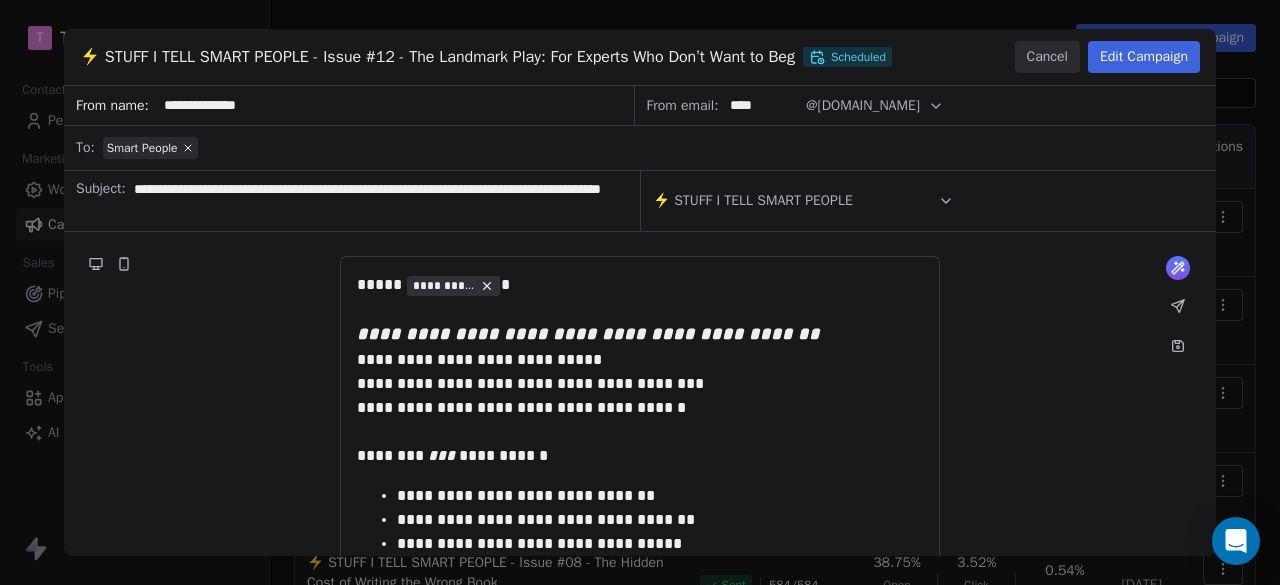 drag, startPoint x: 122, startPoint y: 267, endPoint x: 694, endPoint y: 275, distance: 572.05597 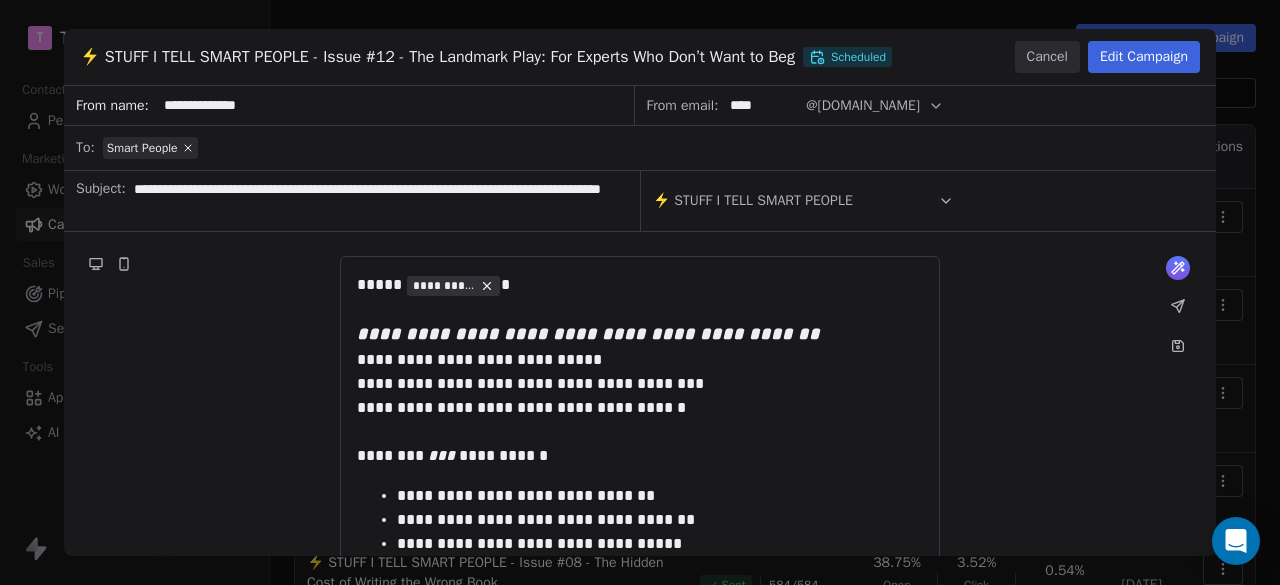 click on "**********" at bounding box center [640, 1736] 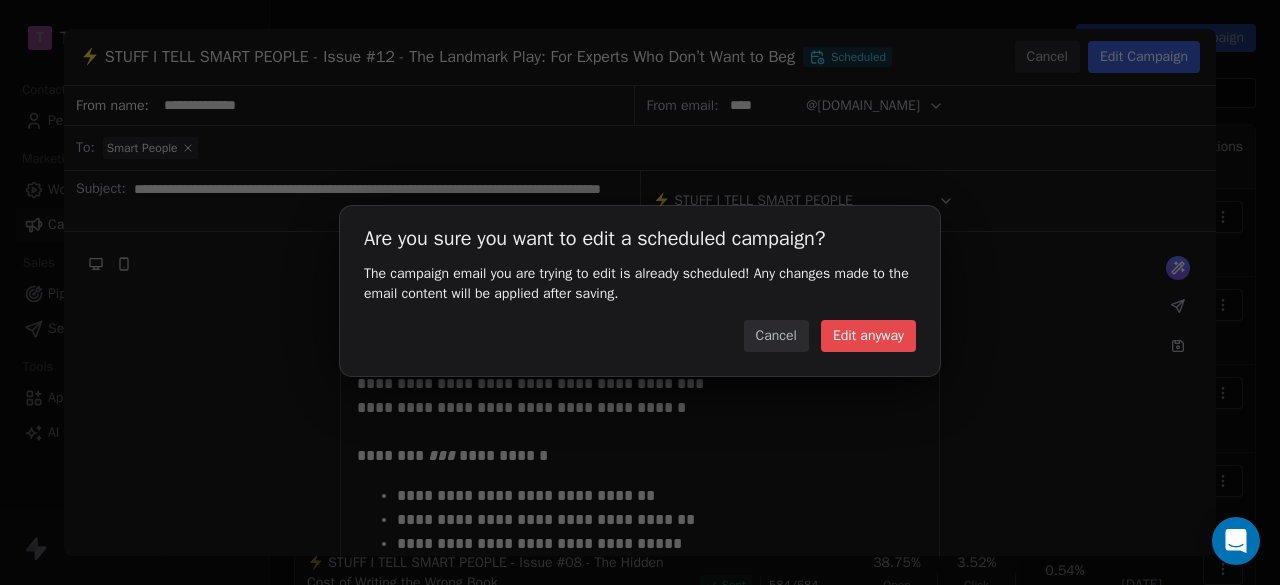 drag, startPoint x: 883, startPoint y: 336, endPoint x: 757, endPoint y: 273, distance: 140.87228 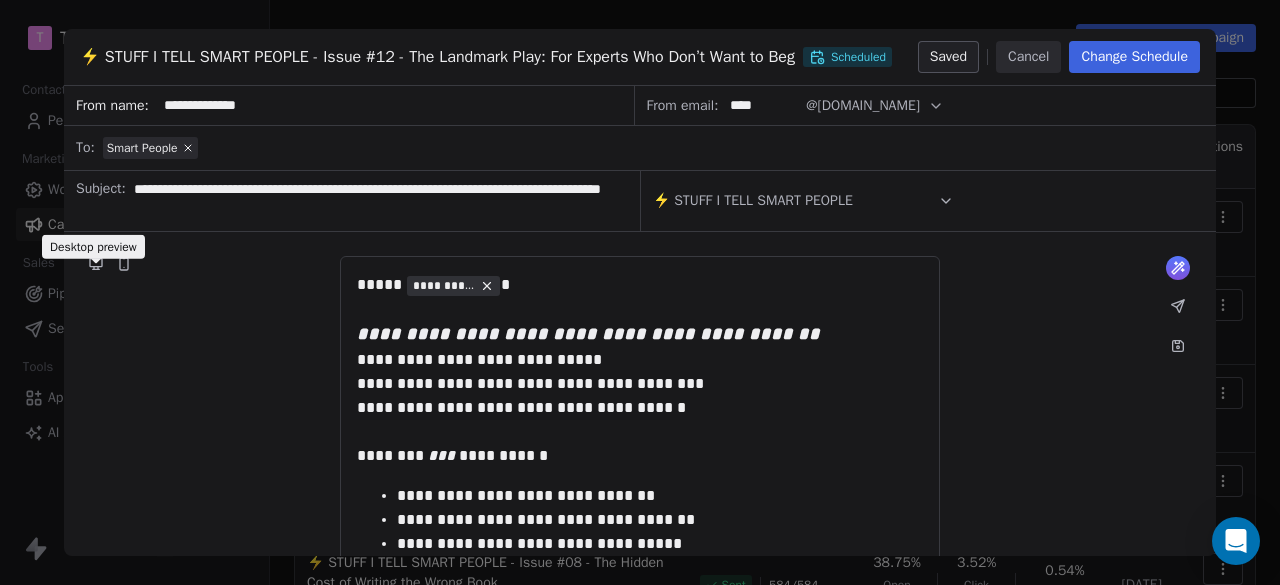 click at bounding box center (96, 264) 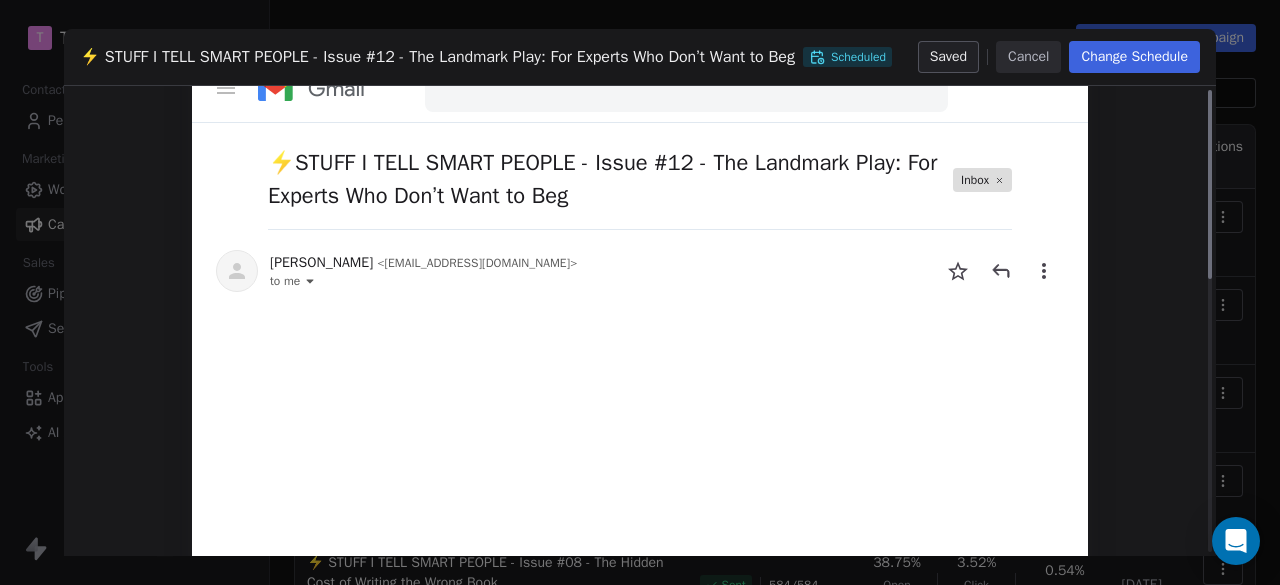 scroll, scrollTop: 0, scrollLeft: 0, axis: both 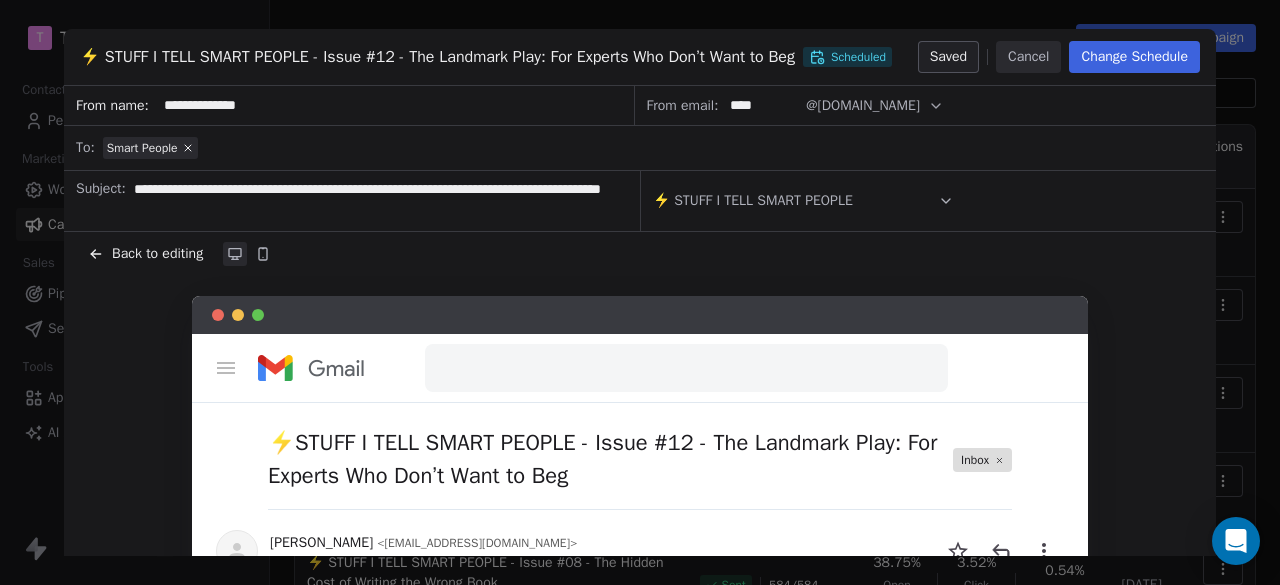 click on "Back to editing" at bounding box center (157, 254) 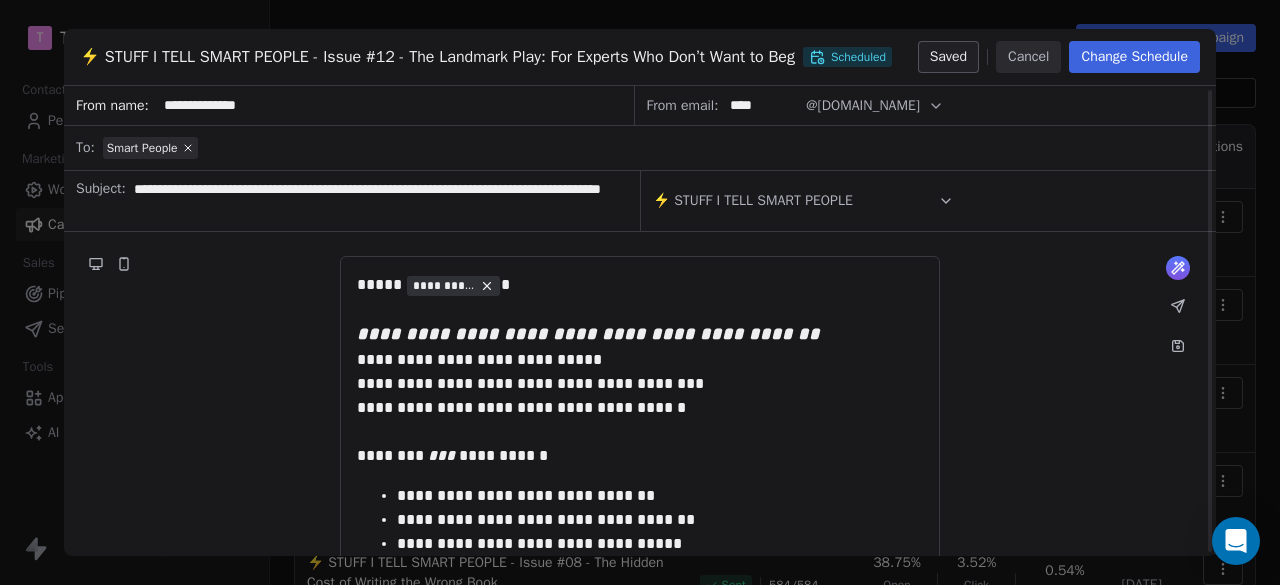 scroll, scrollTop: 500, scrollLeft: 0, axis: vertical 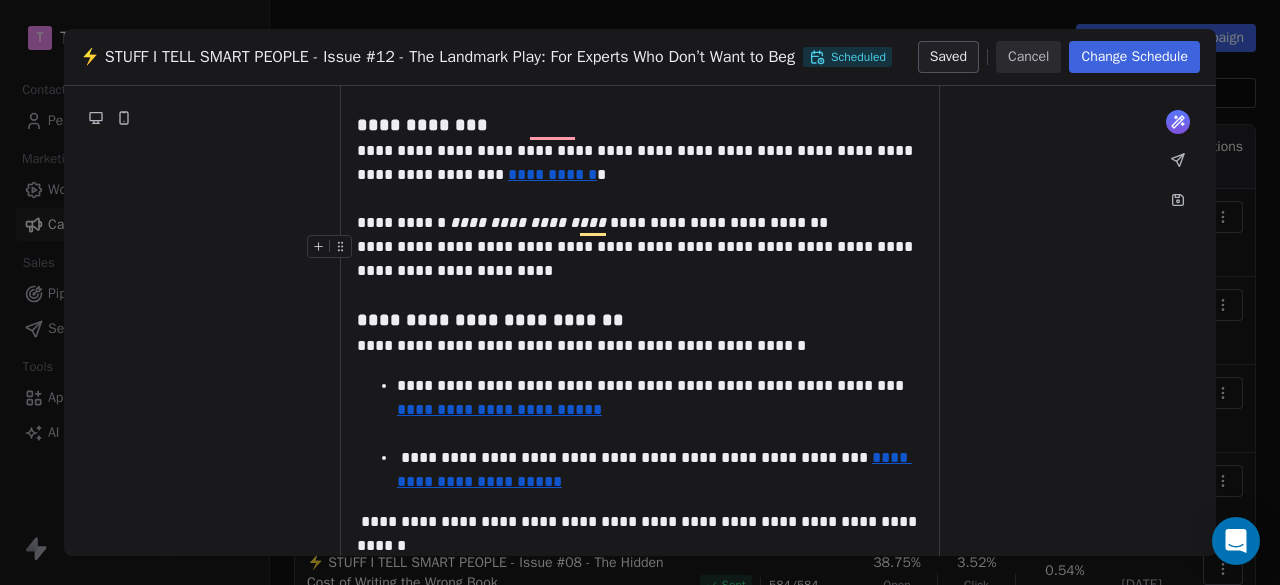click on "**********" at bounding box center (635, 246) 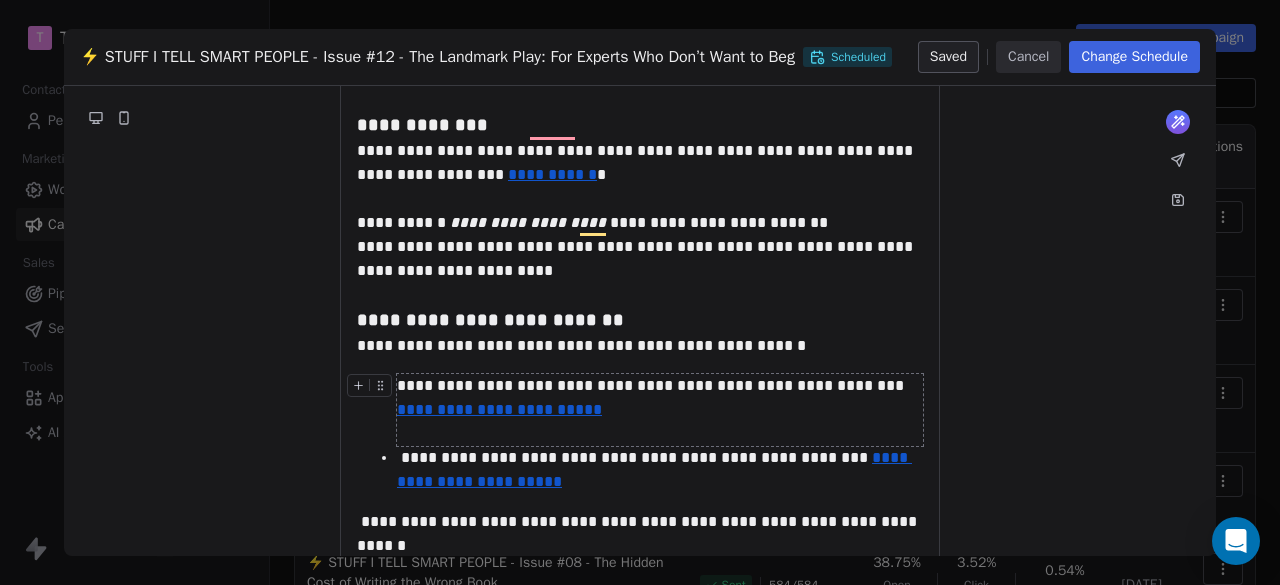 type 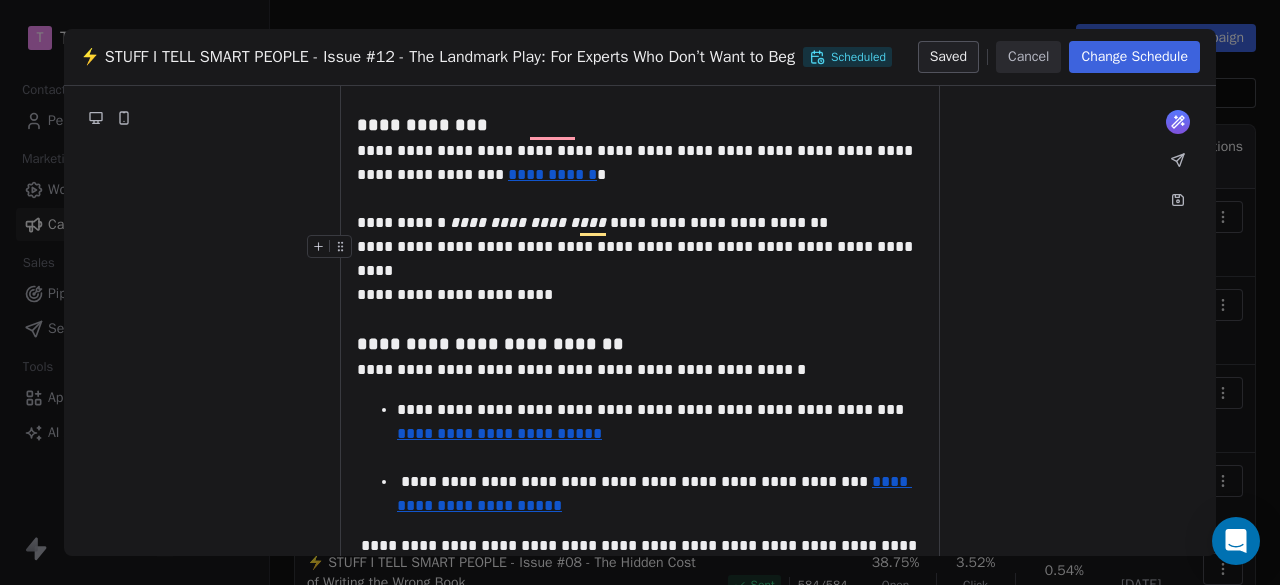 click on "**********" at bounding box center [637, 258] 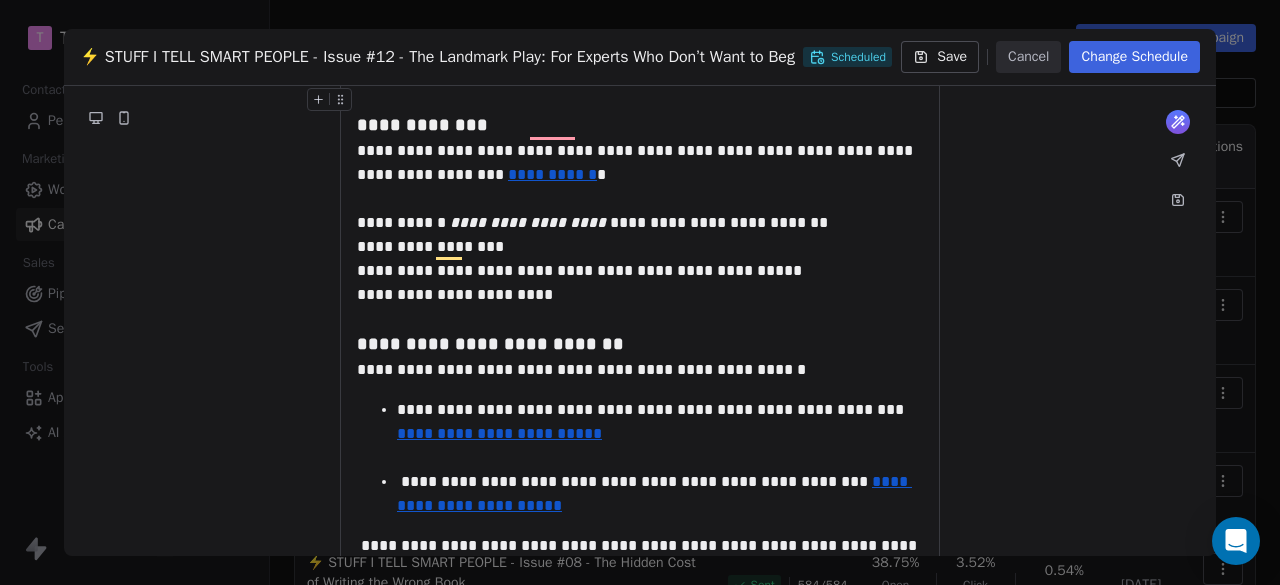 click 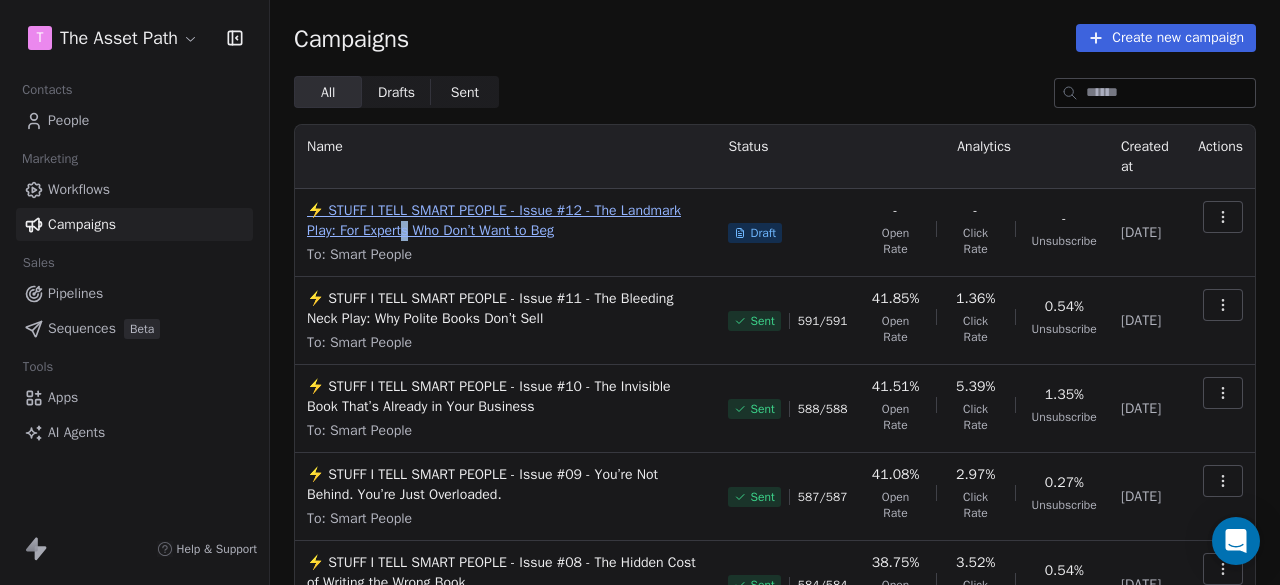 click on "⚡ STUFF I TELL SMART PEOPLE - Issue #12 - The Landmark Play: For Experts Who Don’t Want to Beg" at bounding box center [505, 221] 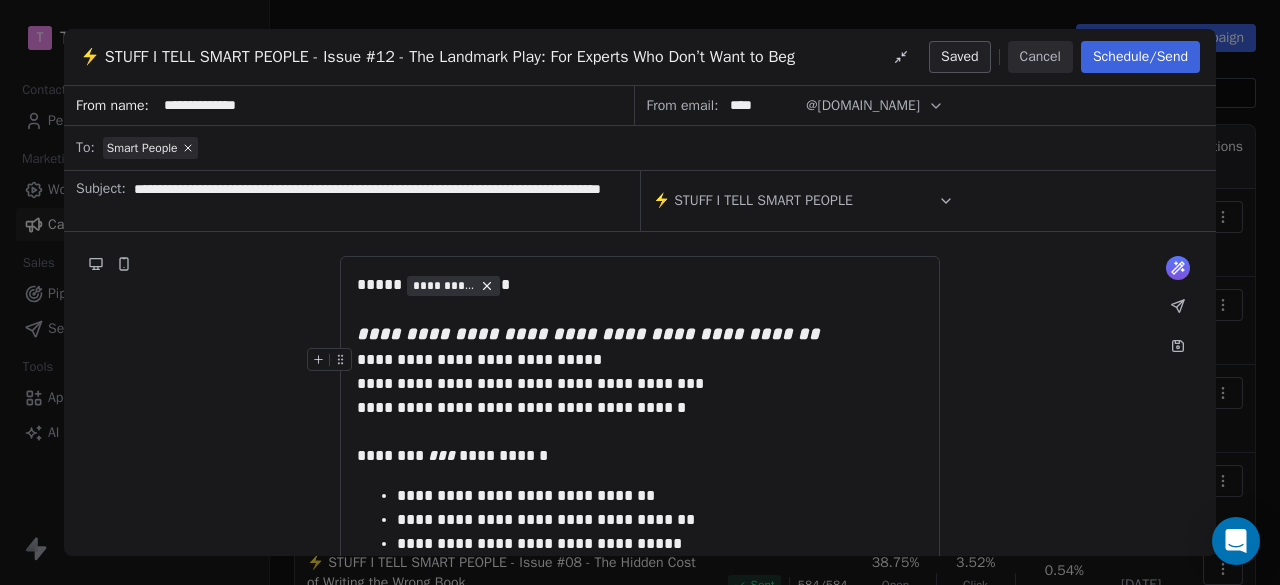click at bounding box center (124, 264) 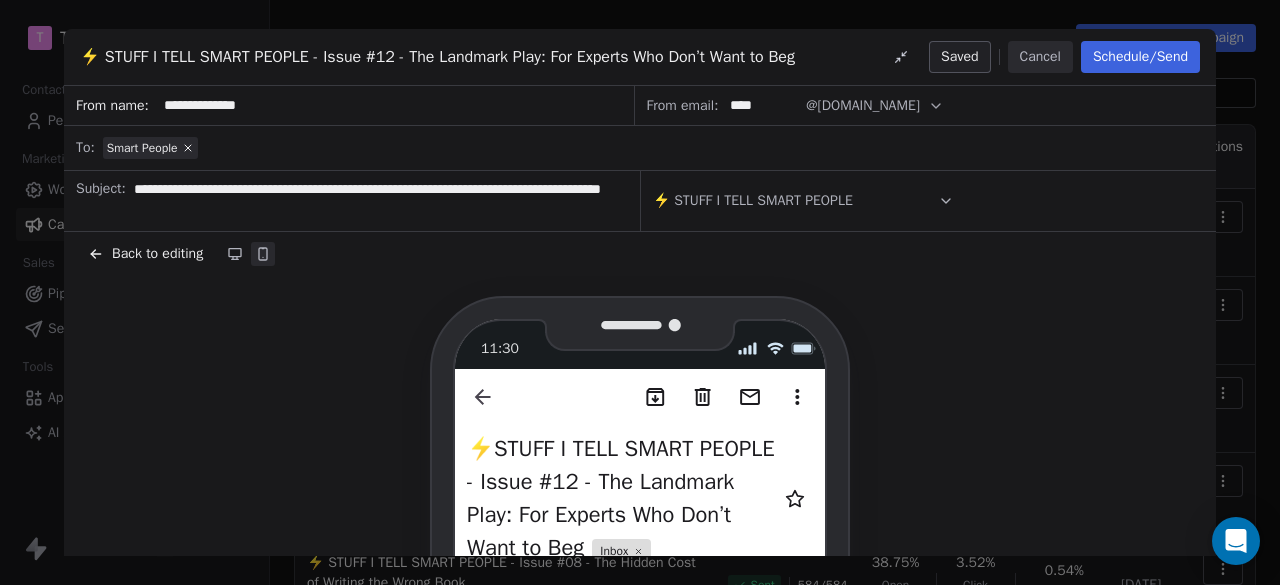 click on "Back to editing" at bounding box center [157, 254] 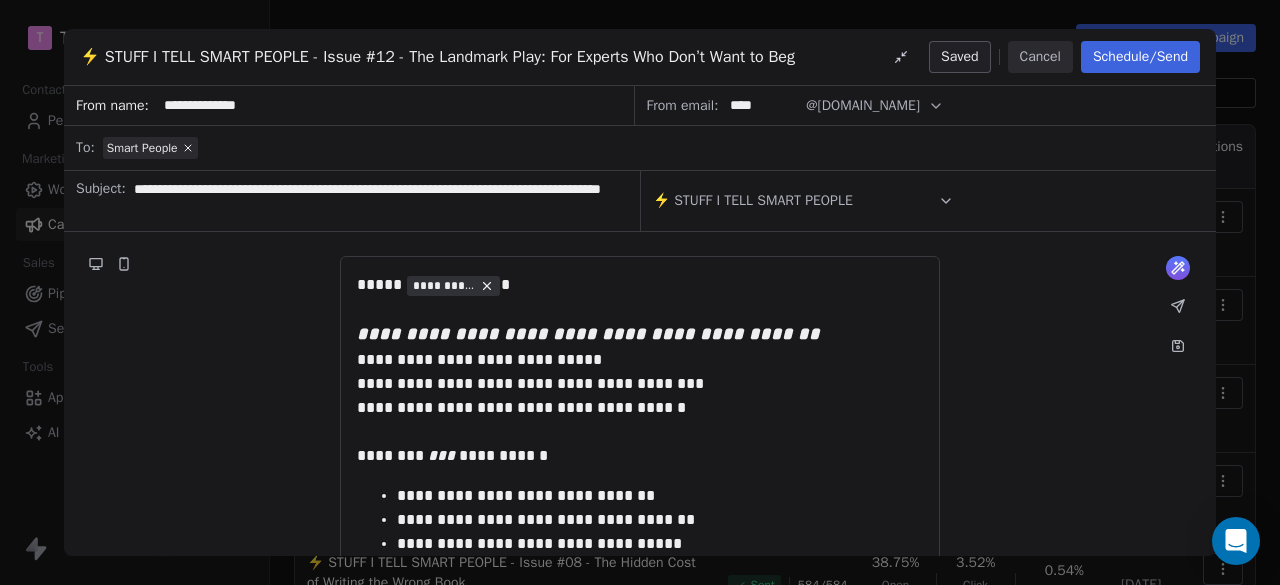 click 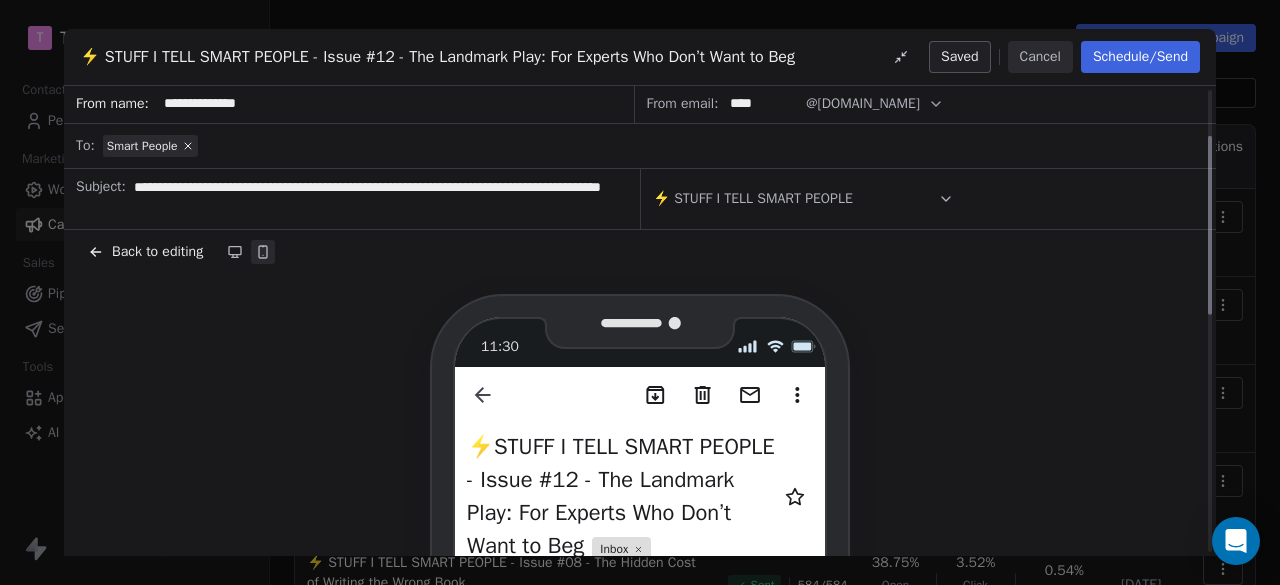 scroll, scrollTop: 0, scrollLeft: 0, axis: both 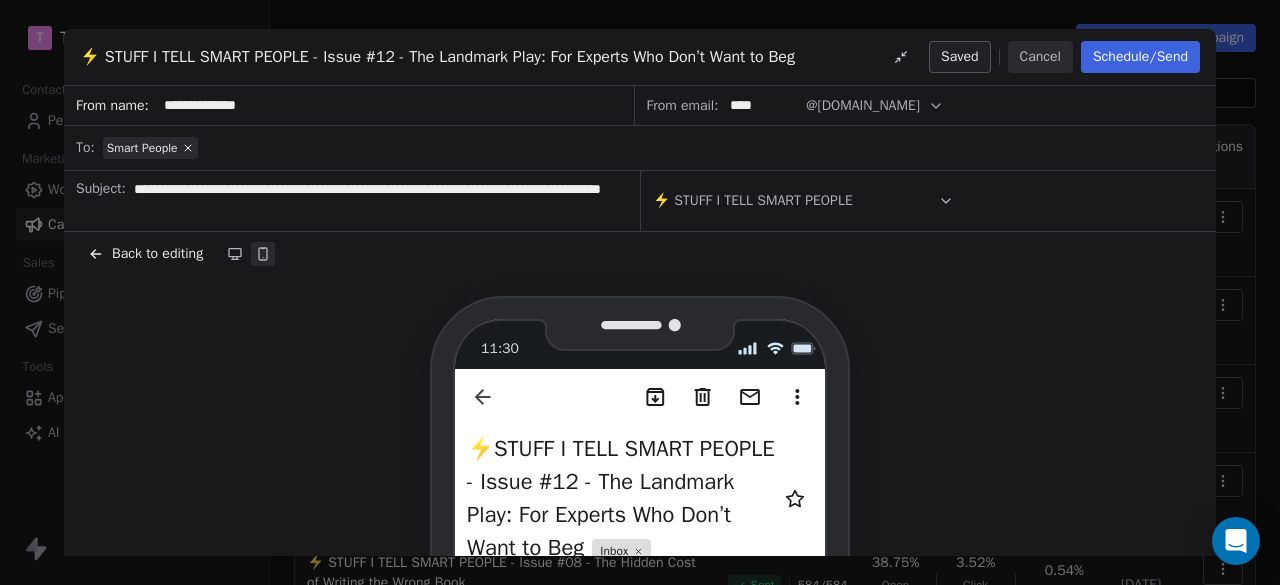 click on "Back to editing" at bounding box center (157, 254) 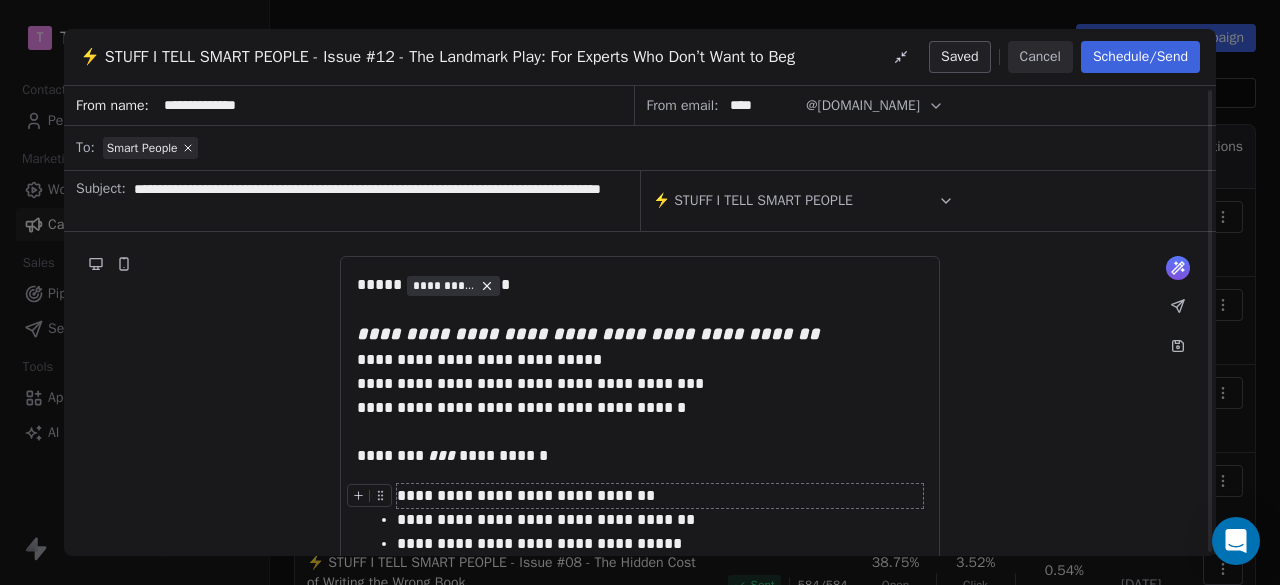 scroll, scrollTop: 400, scrollLeft: 0, axis: vertical 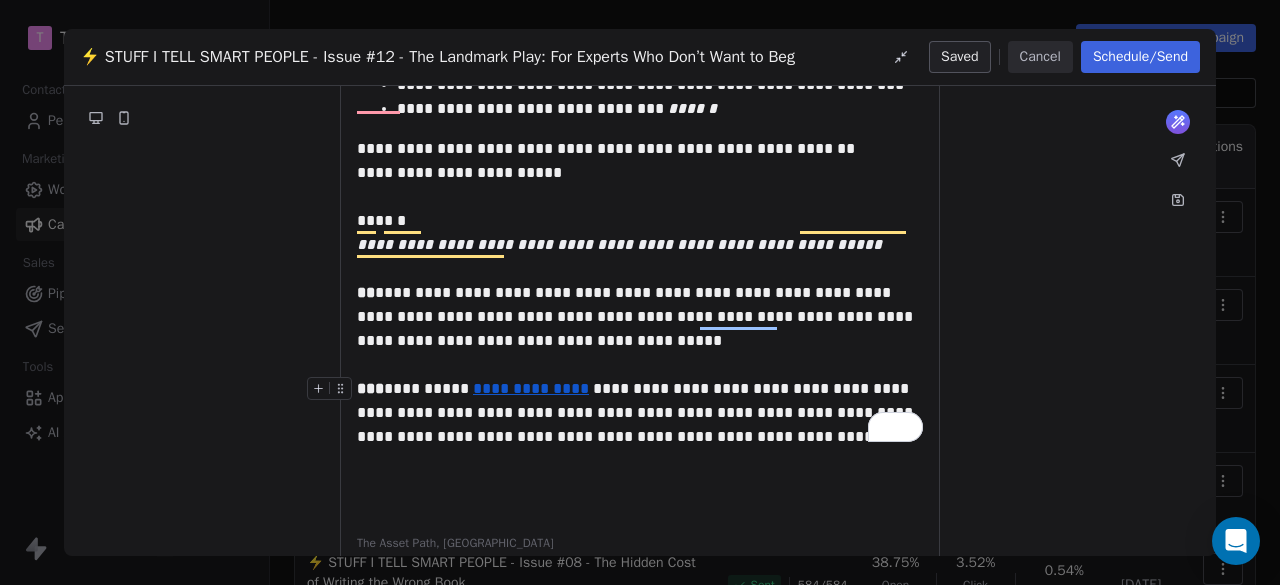 click on "**********" at bounding box center (640, 413) 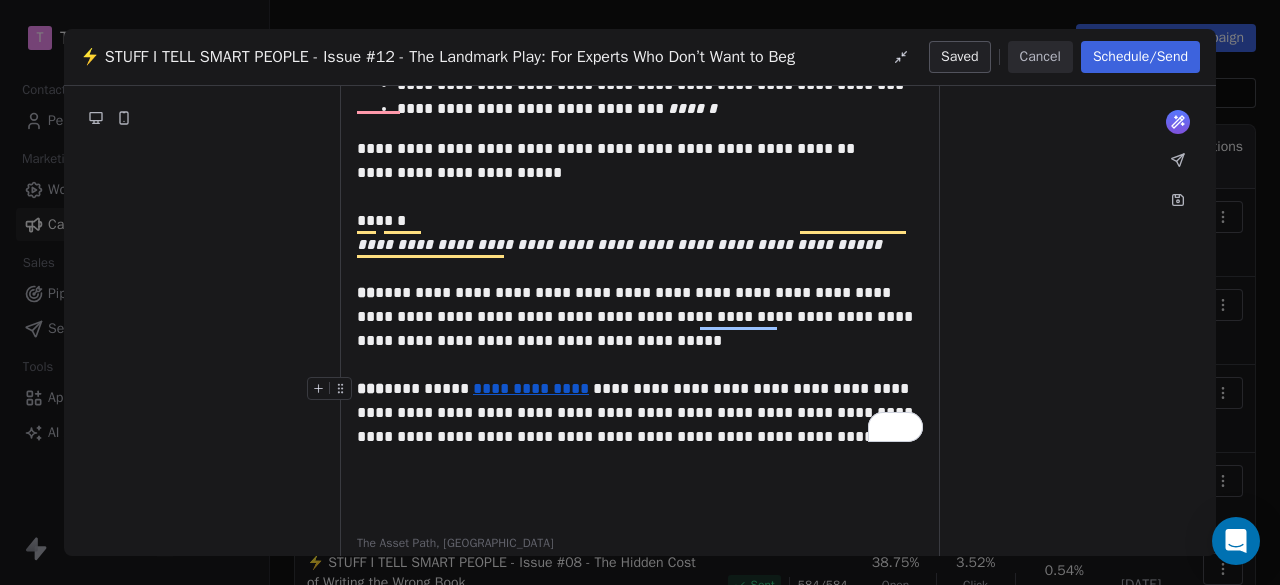 type 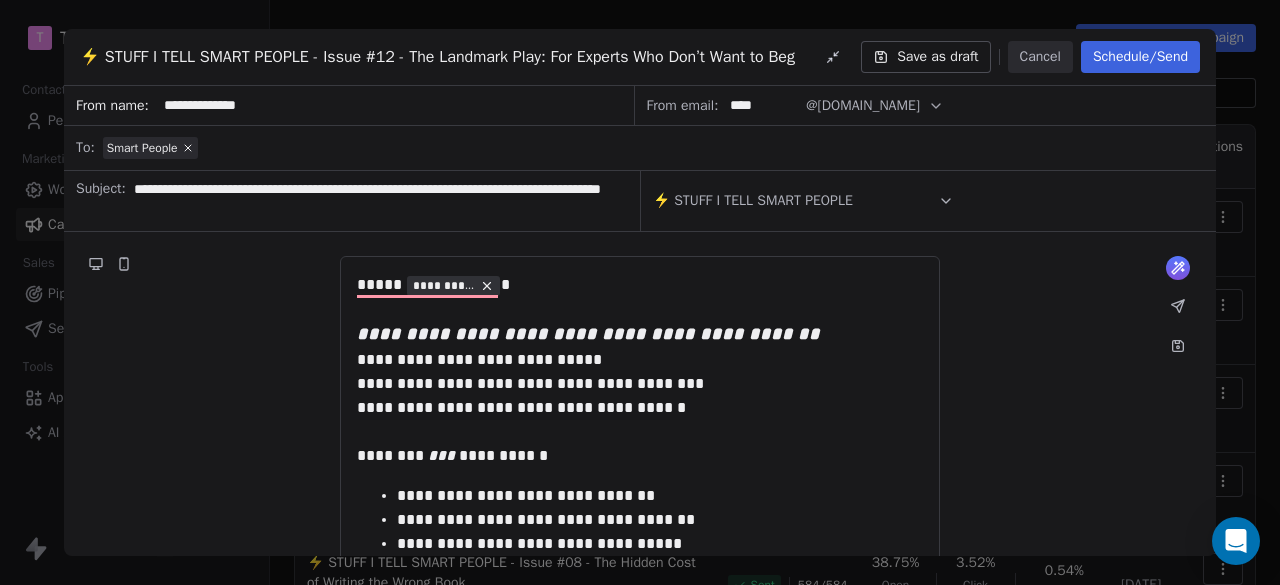 scroll, scrollTop: 0, scrollLeft: 0, axis: both 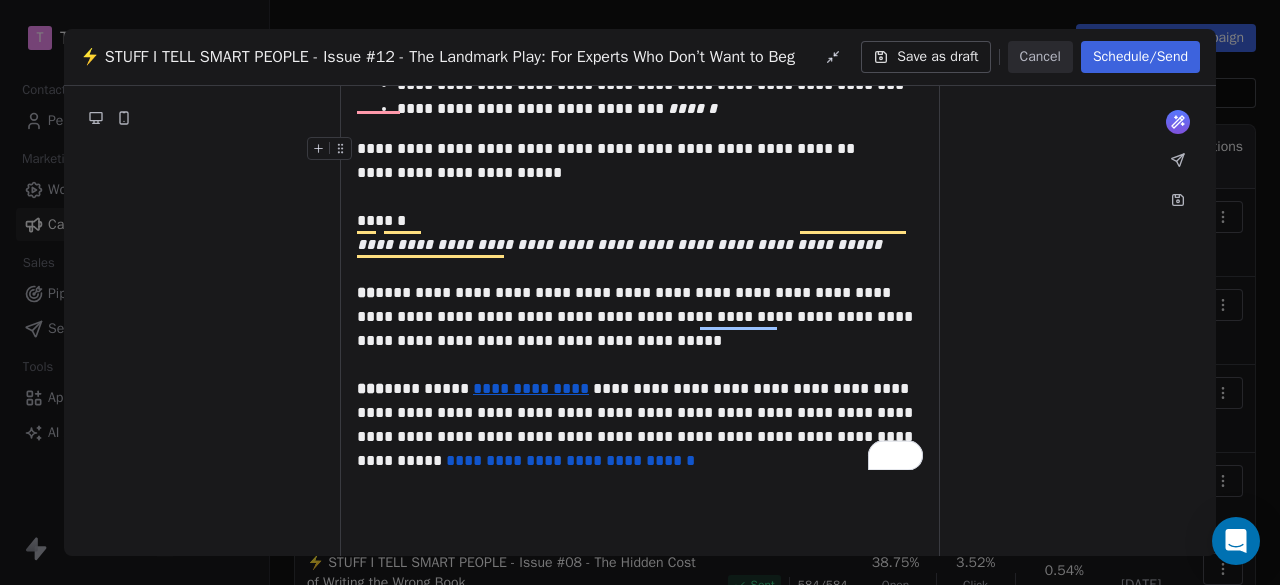 drag, startPoint x: 964, startPoint y: 67, endPoint x: 960, endPoint y: 88, distance: 21.377558 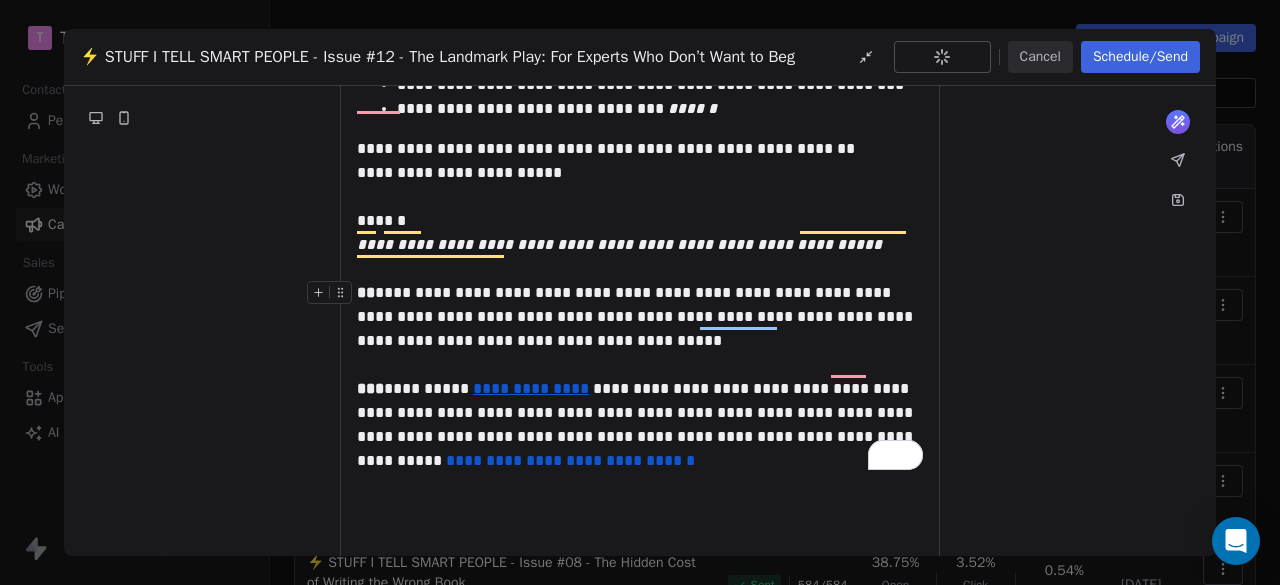 scroll, scrollTop: 2848, scrollLeft: 0, axis: vertical 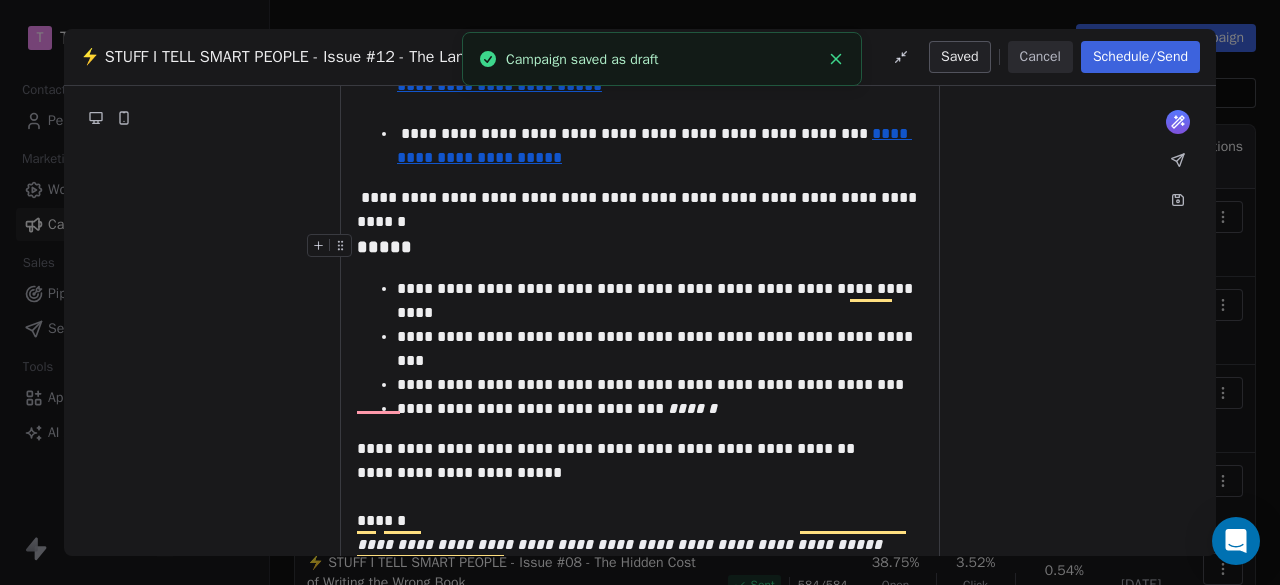 click on "Schedule/Send" at bounding box center (1140, 57) 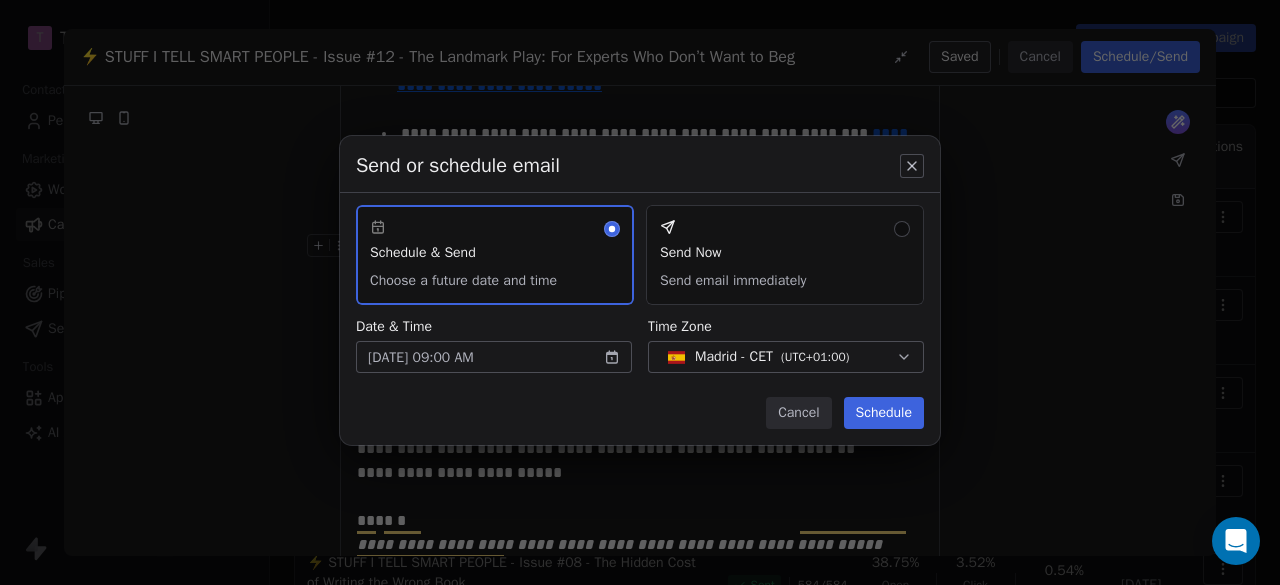 click on "Schedule" at bounding box center [884, 413] 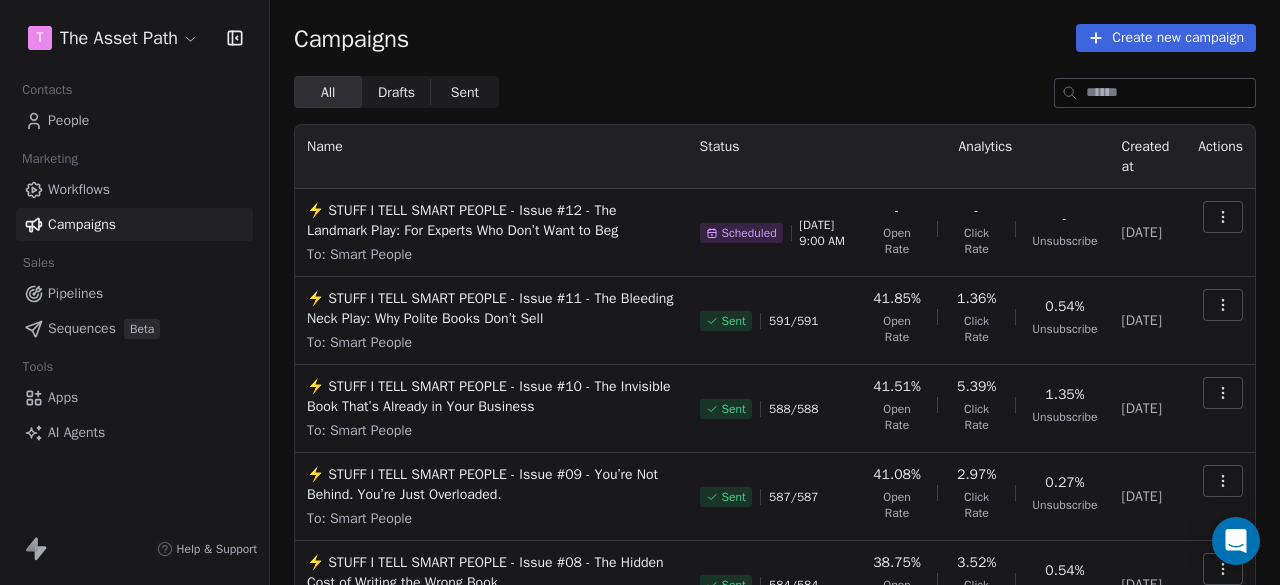 click on "Campaigns  Create new campaign" at bounding box center (775, 38) 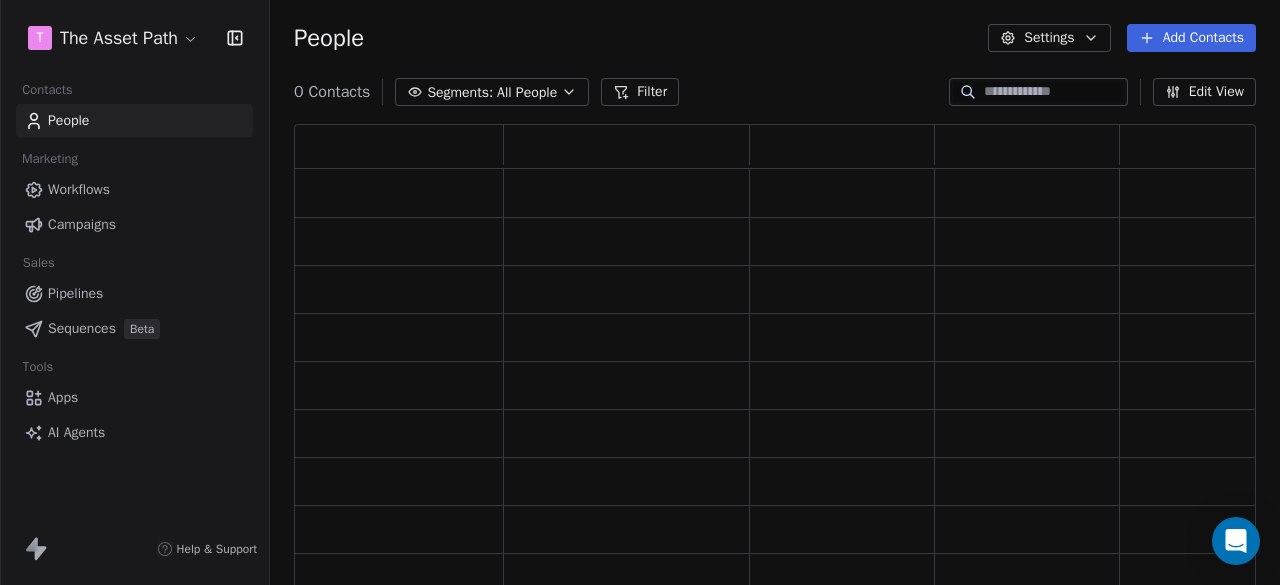 scroll, scrollTop: 16, scrollLeft: 16, axis: both 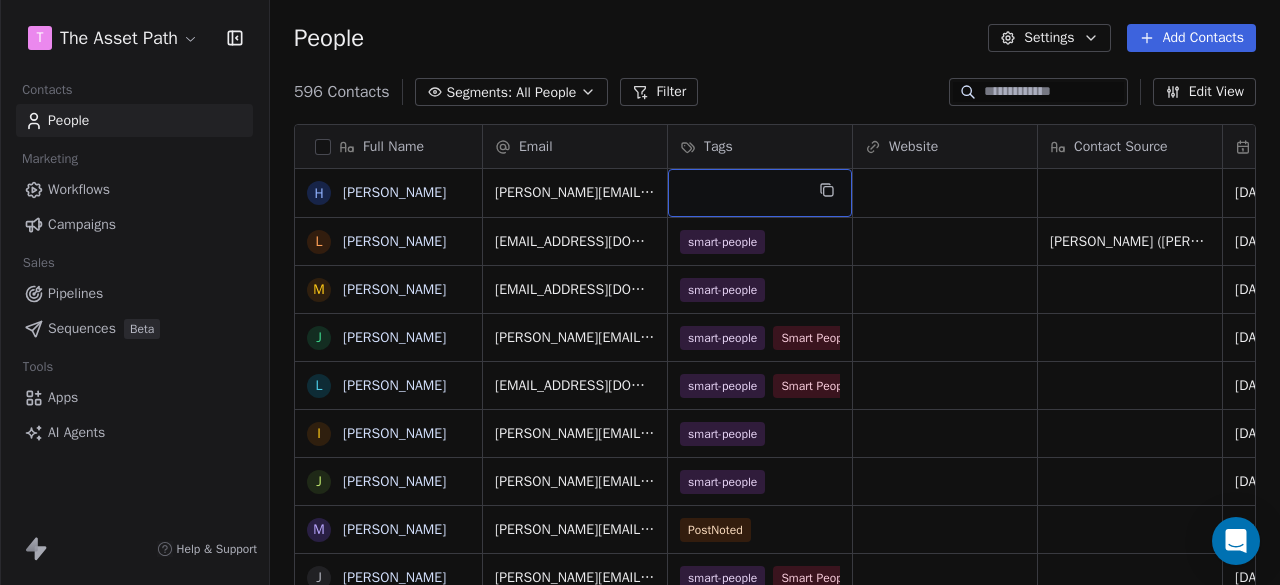 click at bounding box center (760, 193) 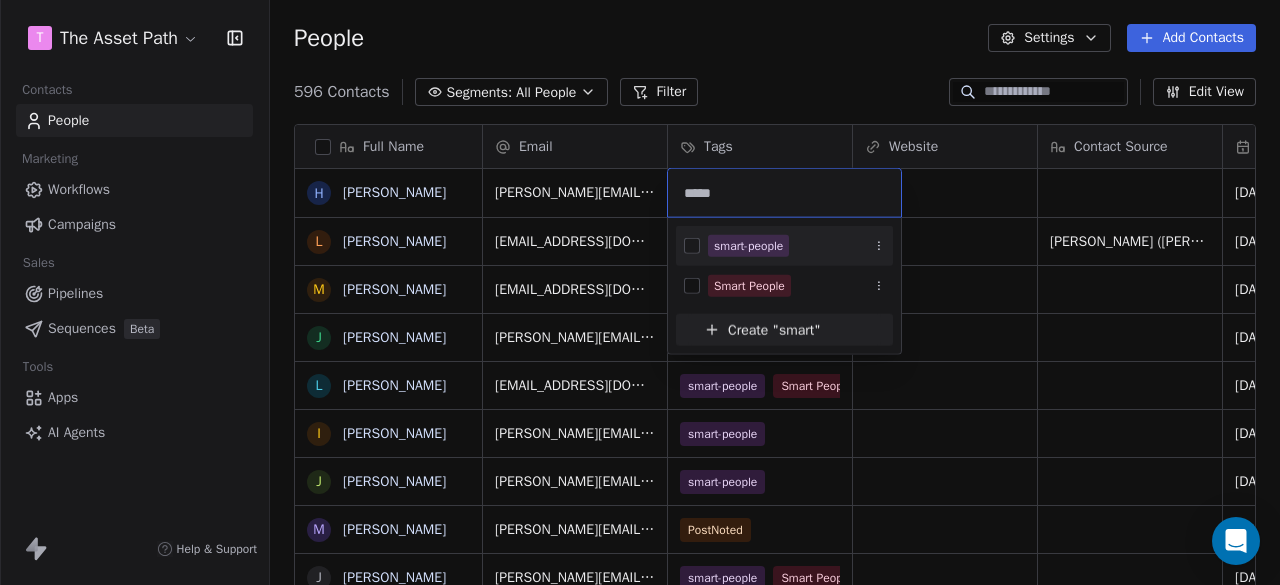type on "*****" 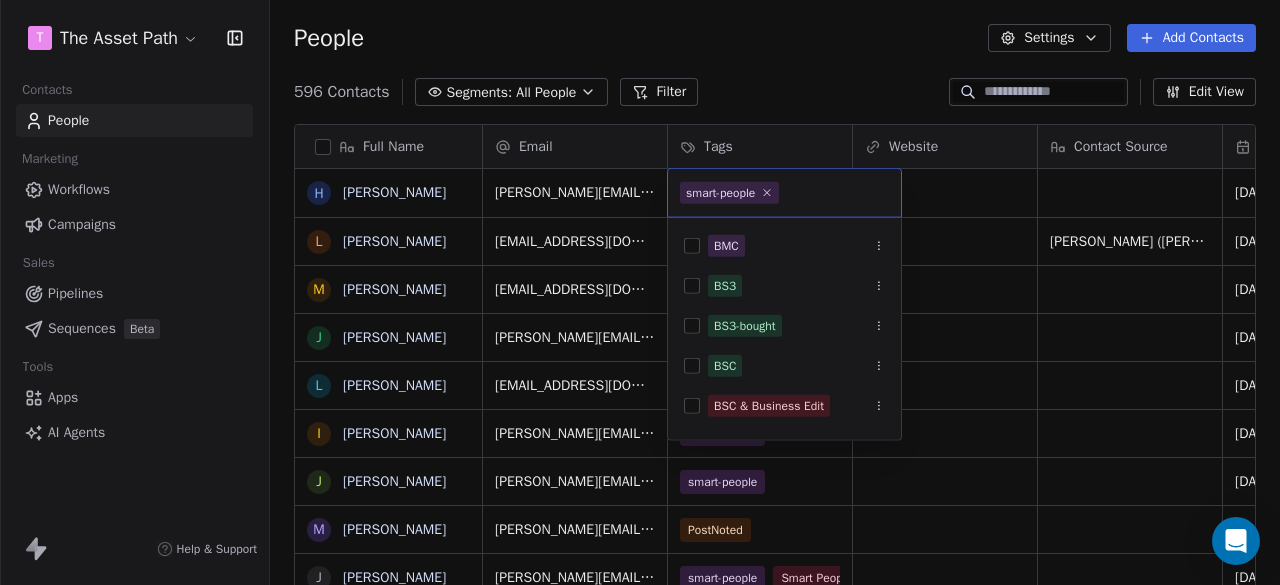 click on "T The Asset Path Contacts People Marketing Workflows Campaigns Sales Pipelines Sequences Beta Tools Apps AI Agents Help & Support People Settings  Add Contacts 596 Contacts Segments: All People Filter  Edit View Tag Add to Sequence Export Full Name H Helen Hill L Libby Libby Wagner M Marc Hogan J Jamie Dixon L Liza Jones I Ian Harrison J Jojo Qiao M Maria Uzoma J John Field K Katrina Collins E Efi PYLARINOU S Sarah Harrop C Catherine Williams J John Bentley L Lisa Miller R Richard John S Sher Downing J Jaq Kennedy K Kate J Jeannette Boulton F Fatima Fakier K Karis Gill A Allison Wightman J Josh Meta T Tammy Appleton T Tracey-Jane Tracey-Jane Hughes P Phil Ore M Martina Martina Doherty N Nerissa Nerissa Heald Email Tags Website Contact Source Created Date CAT Last Activity Date CAT Email Marketing Consent Stage helen@bethefutureimmersed.earth Jul 03, 2025 01:29 PM Jul 03, 2025 01:29 PM Subscribed libbywagner@libbywagner.com smart-people Deborah Hallet (Porter) Jul 01, 2025 01:12 PM Jul 01, 2025 01:58 PM" at bounding box center [640, 292] 